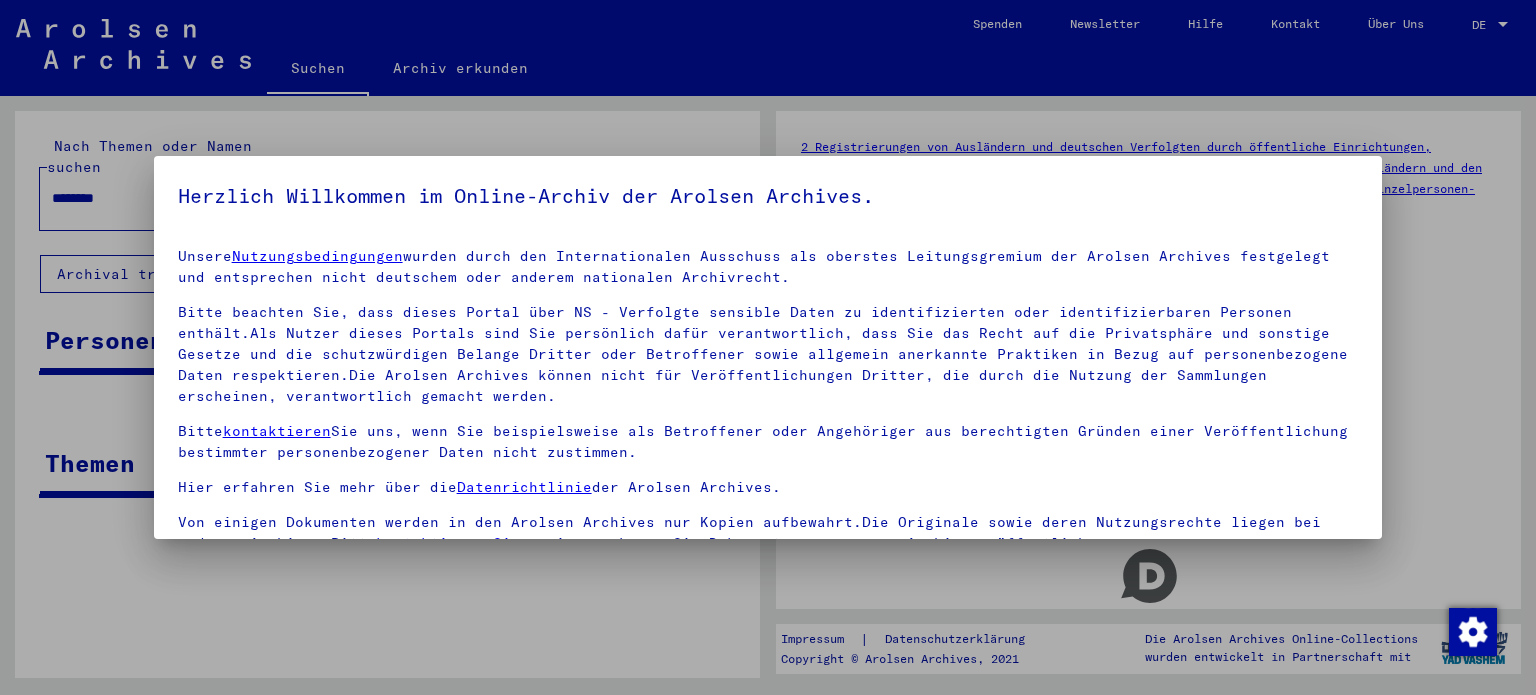scroll, scrollTop: 0, scrollLeft: 0, axis: both 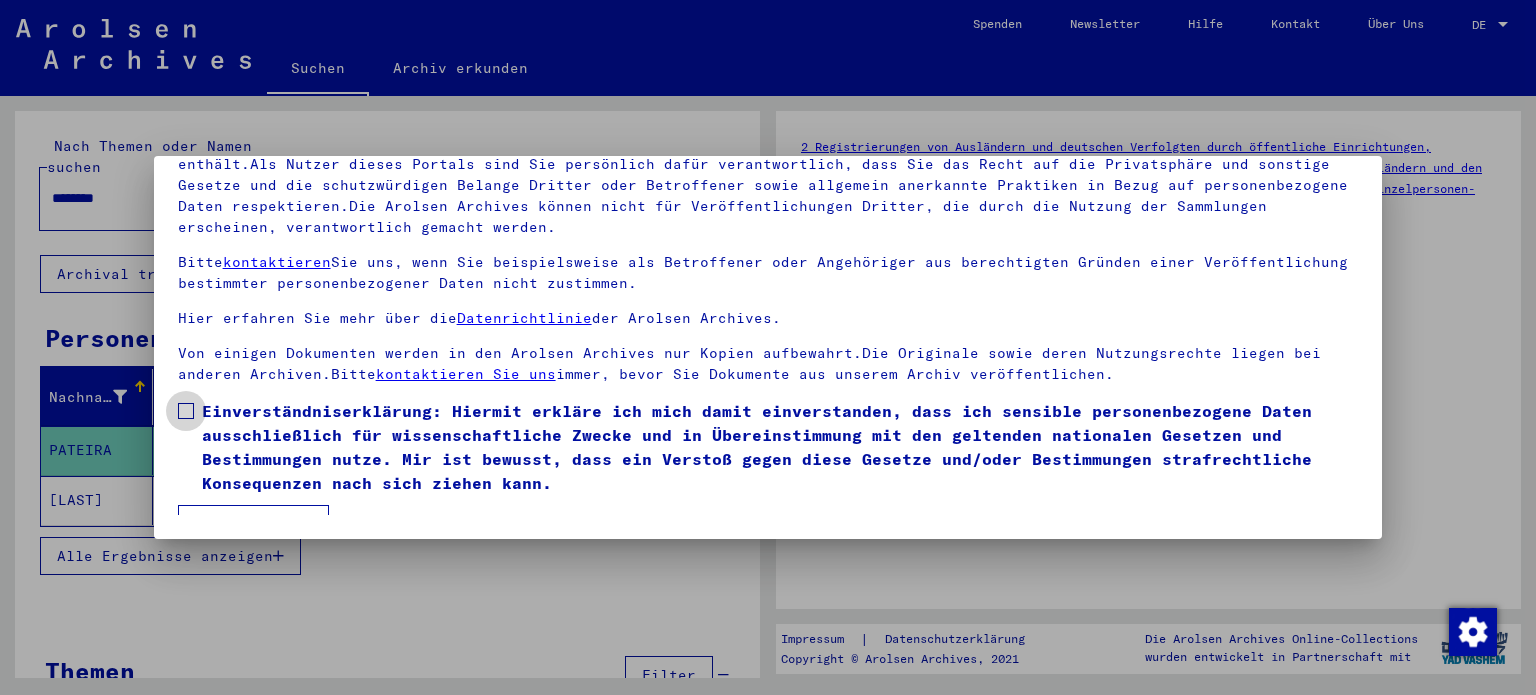 click at bounding box center (186, 411) 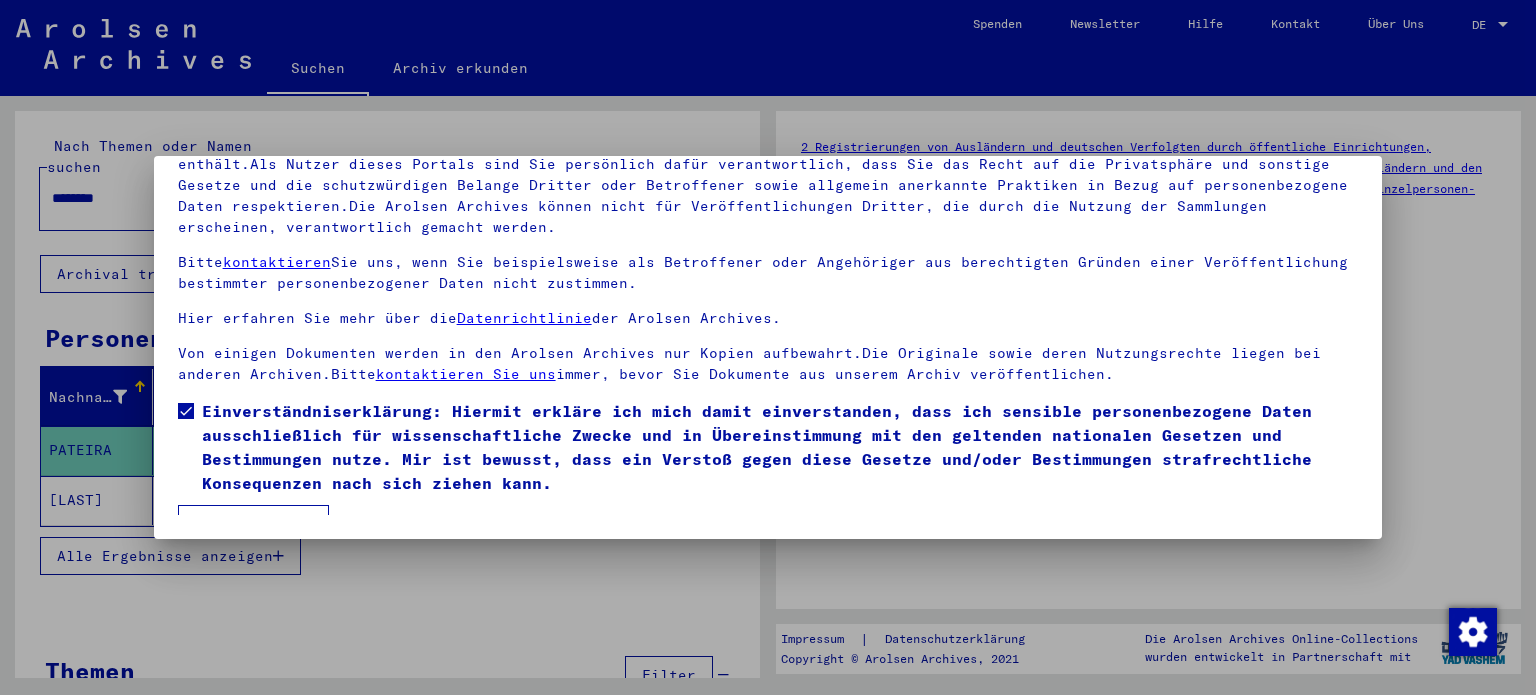 click on "Ich stimme zu" at bounding box center (253, 524) 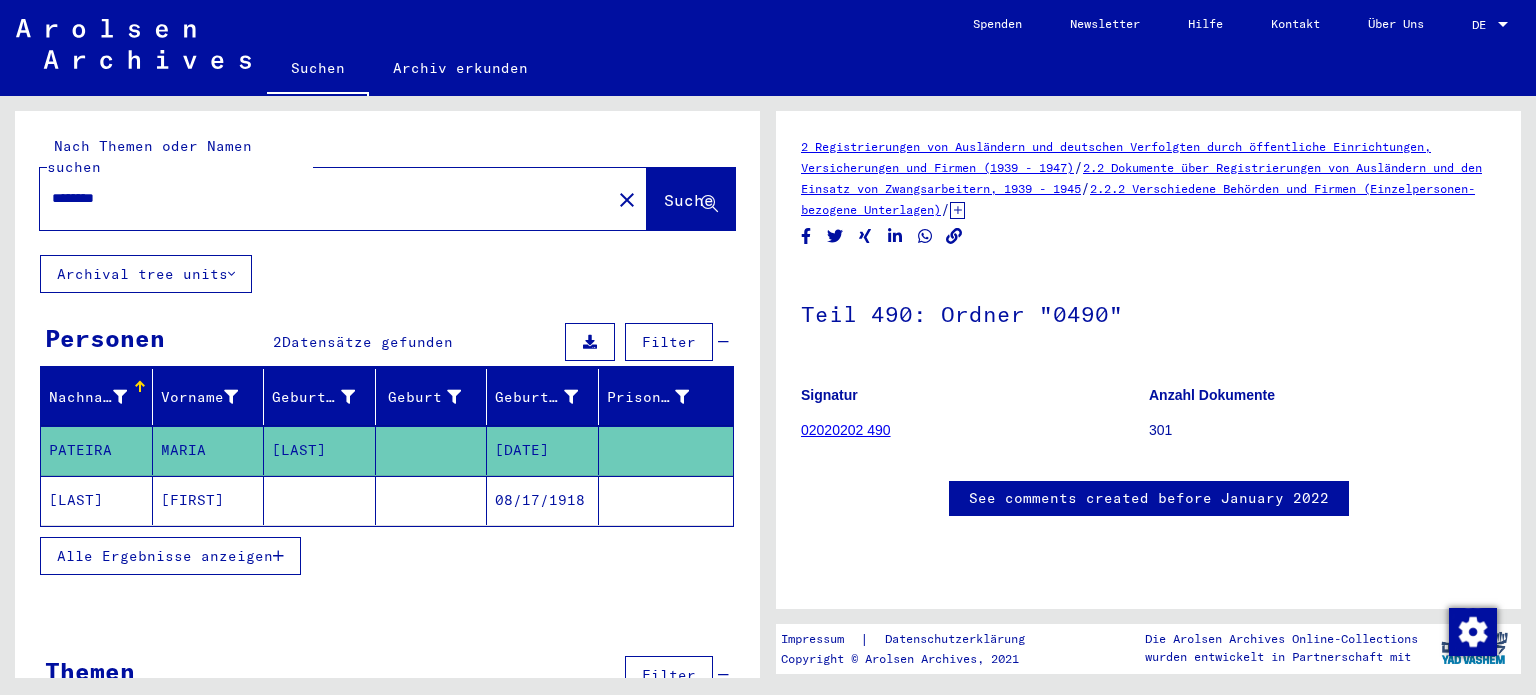 click on "********" at bounding box center (325, 198) 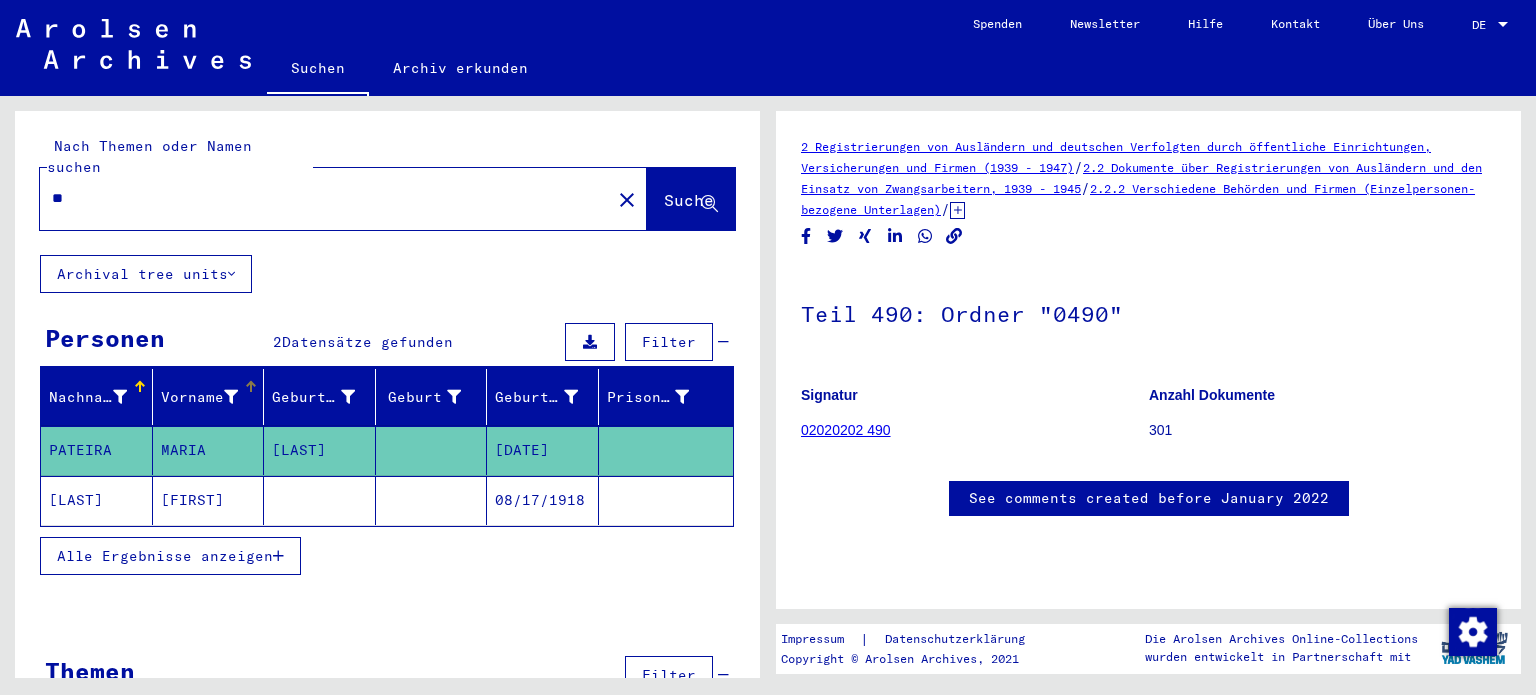 type on "*" 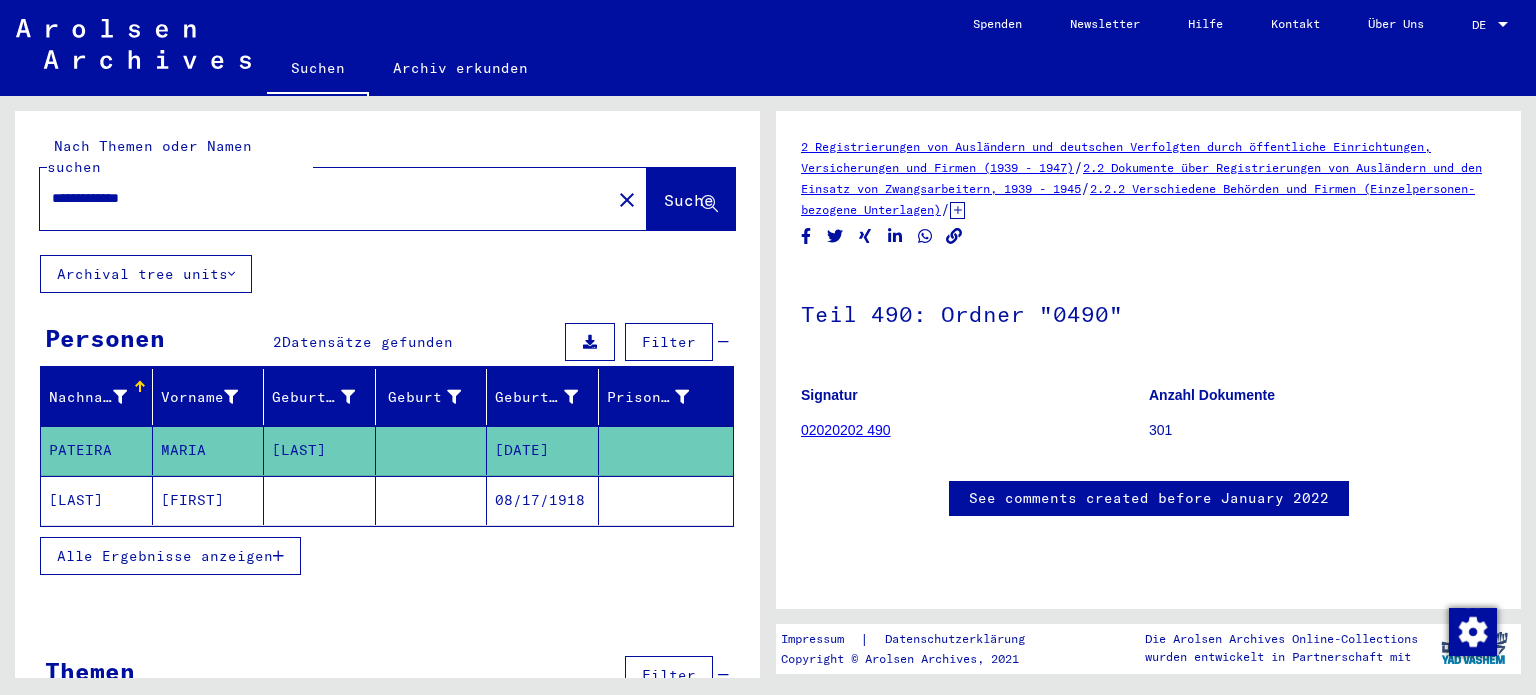 click on "Suche" 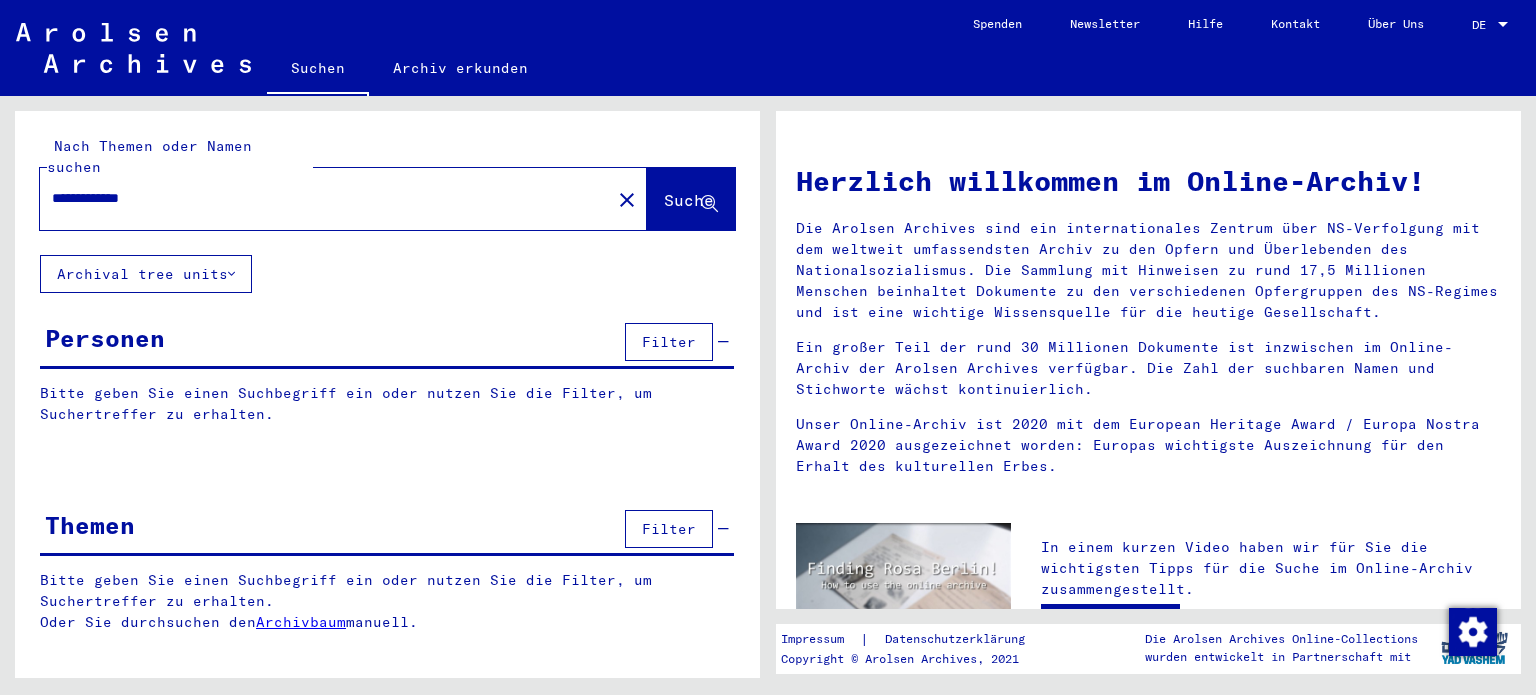 click on "Suche" 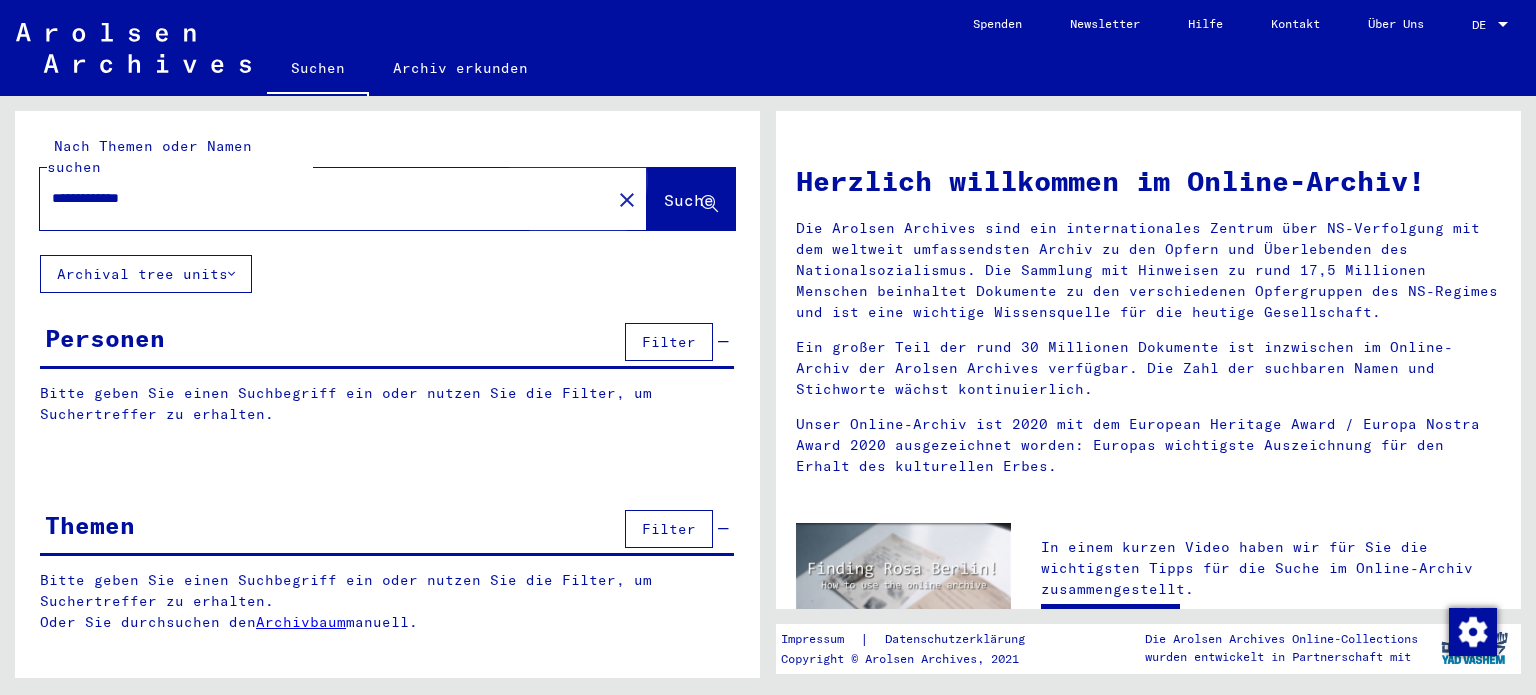 click on "Suche" 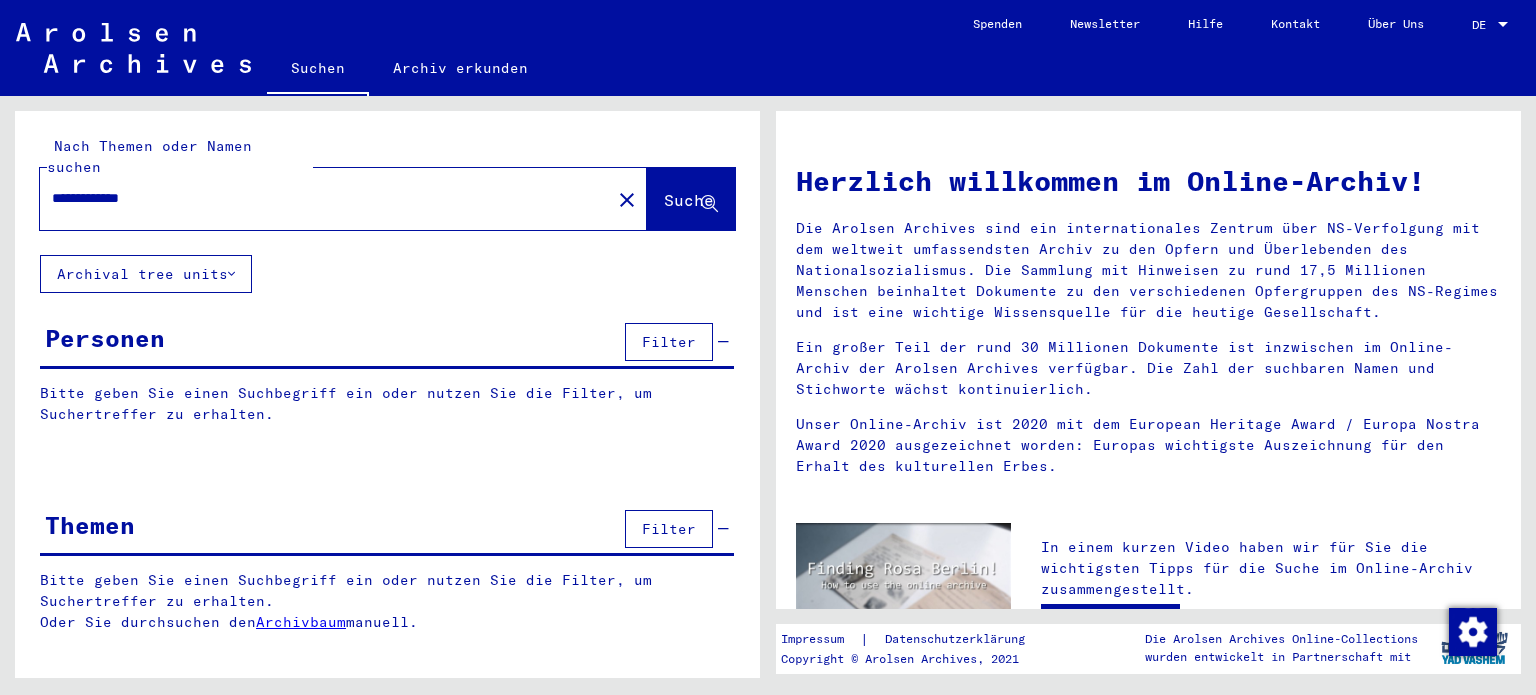 drag, startPoint x: 217, startPoint y: 188, endPoint x: 145, endPoint y: 176, distance: 72.99315 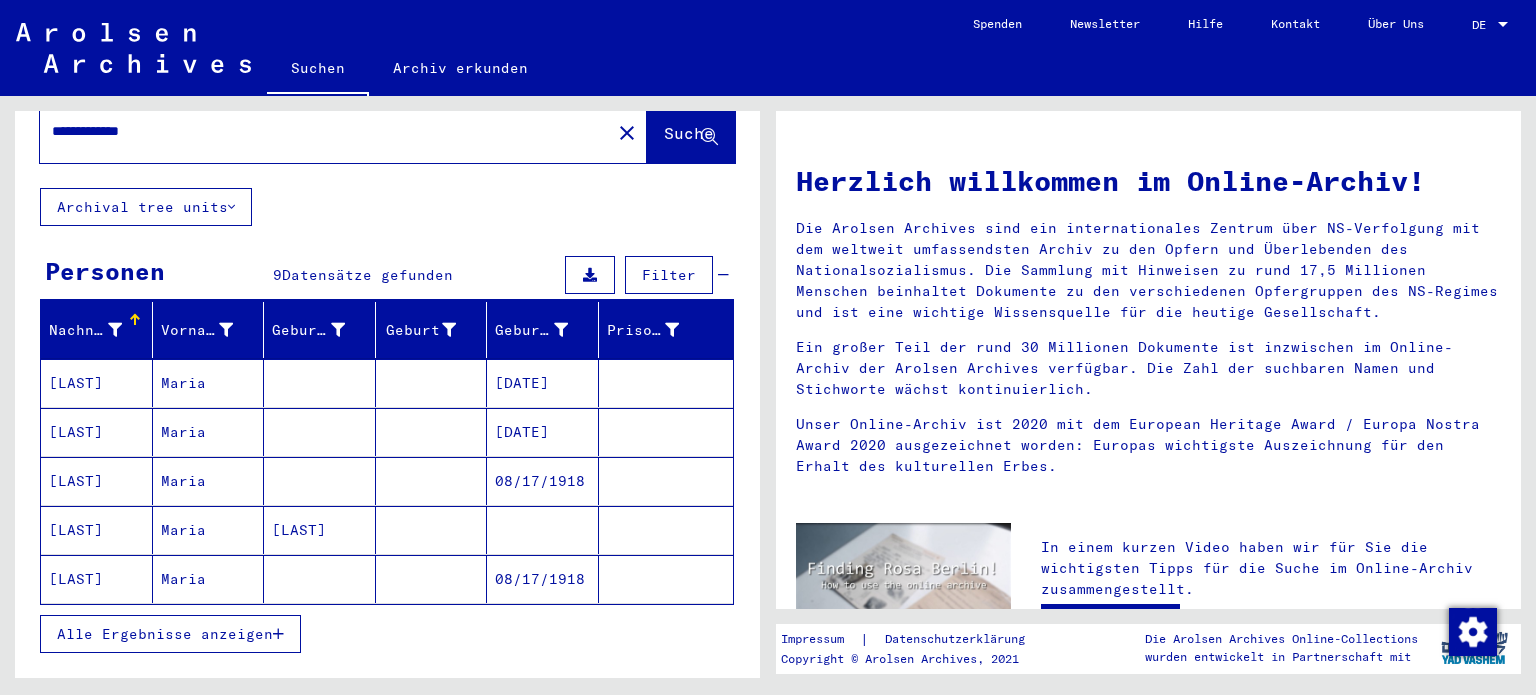 scroll, scrollTop: 100, scrollLeft: 0, axis: vertical 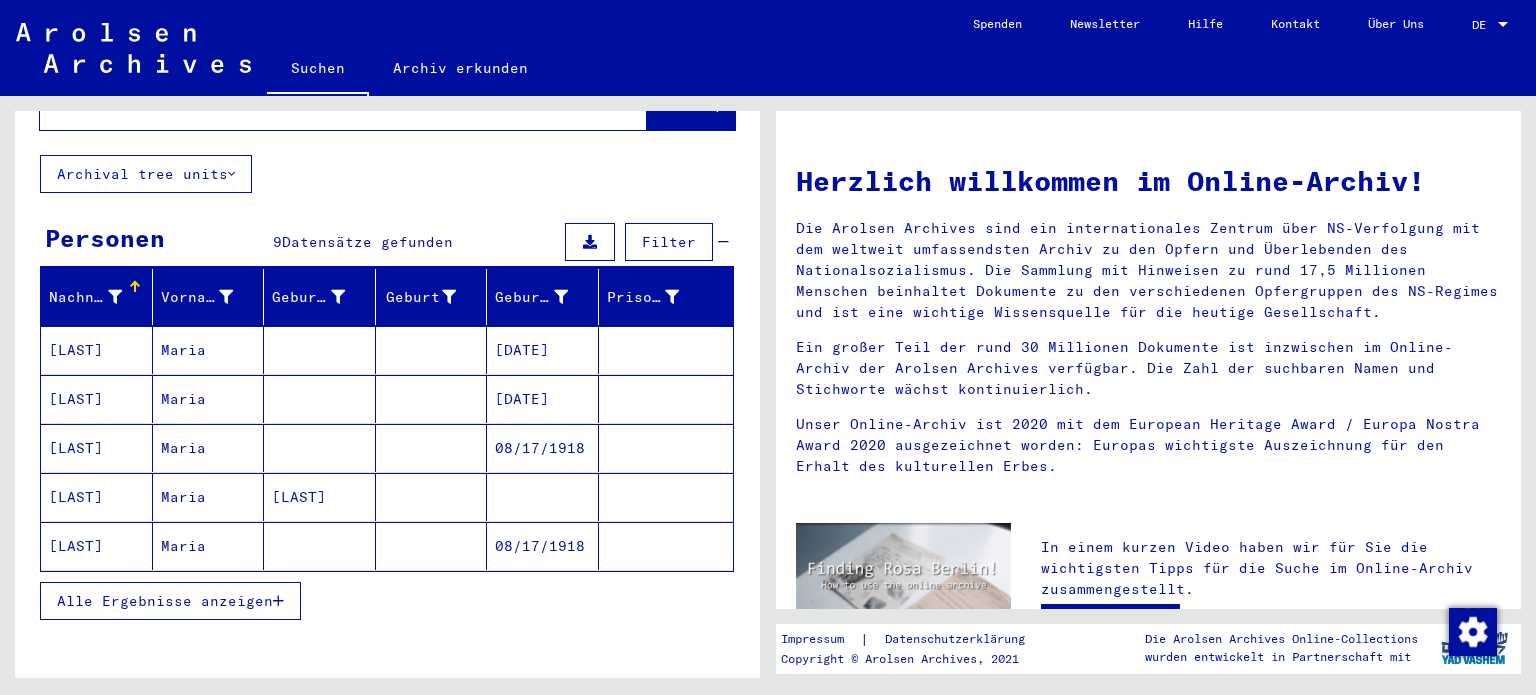 click on "[LAST]" at bounding box center (97, 399) 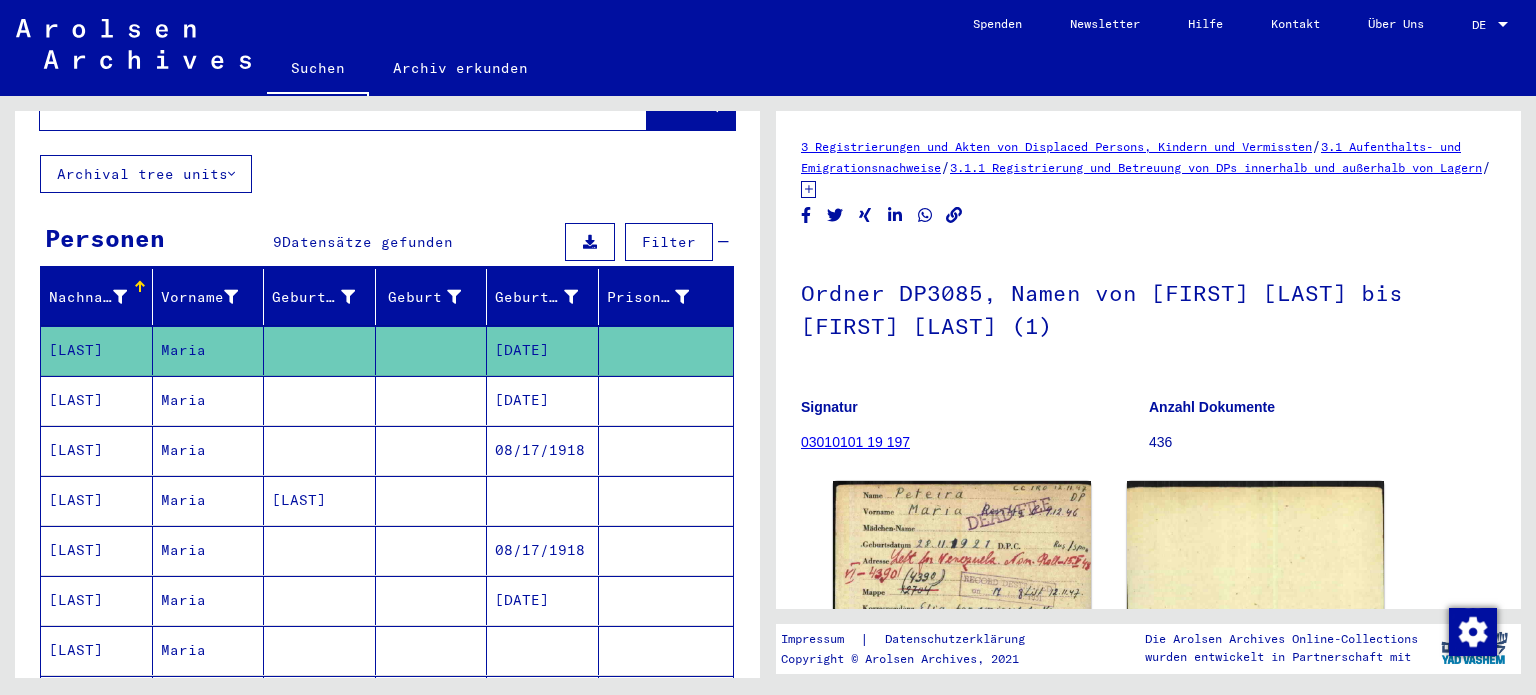click on "[LAST]" at bounding box center [97, 450] 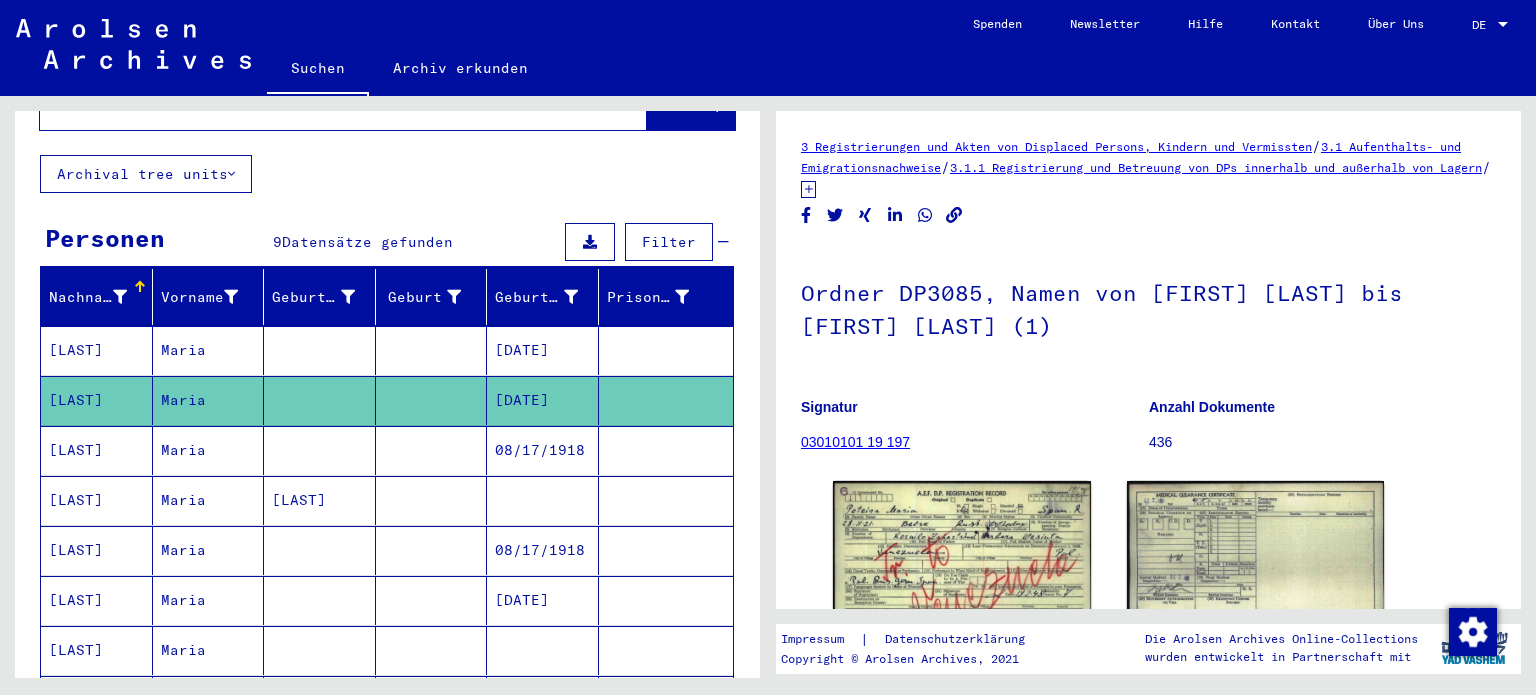 click on "[LAST]" at bounding box center [97, 500] 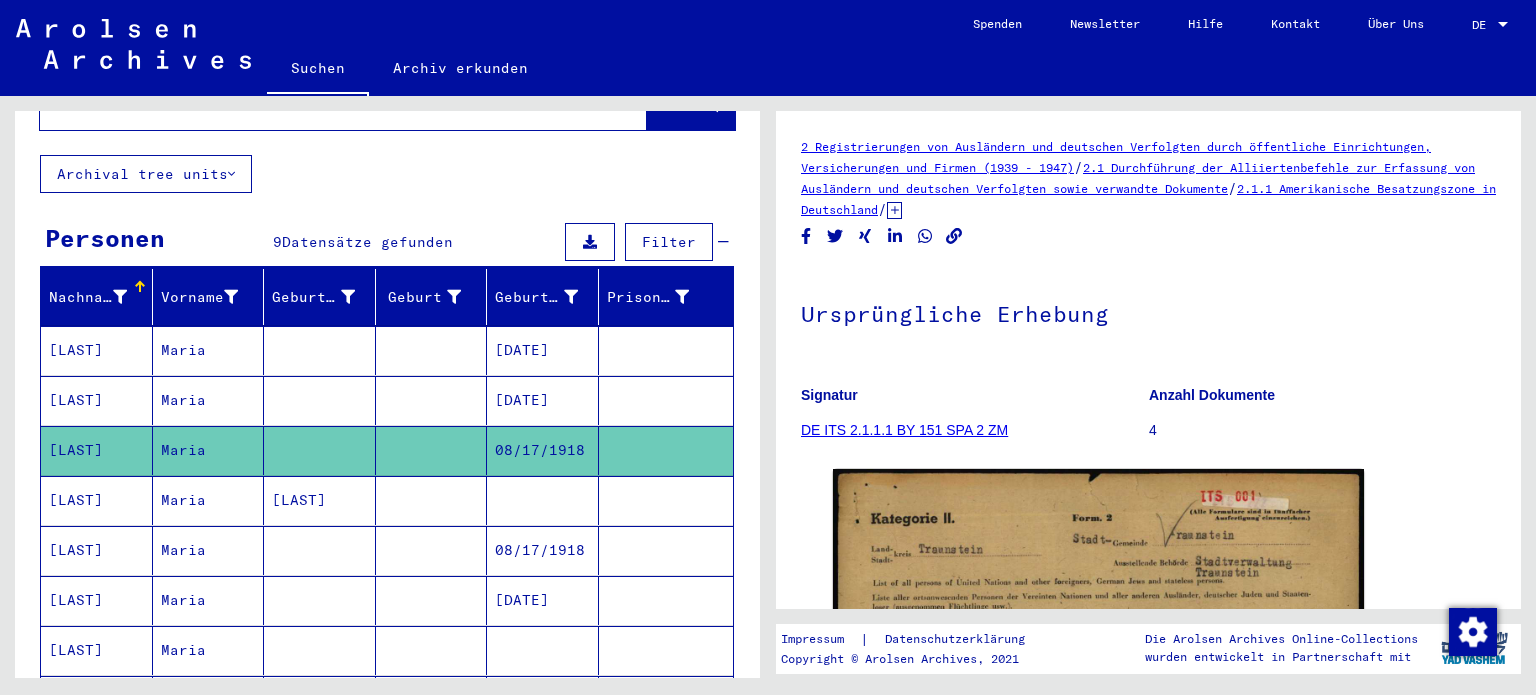 click on "[LAST]" at bounding box center [97, 550] 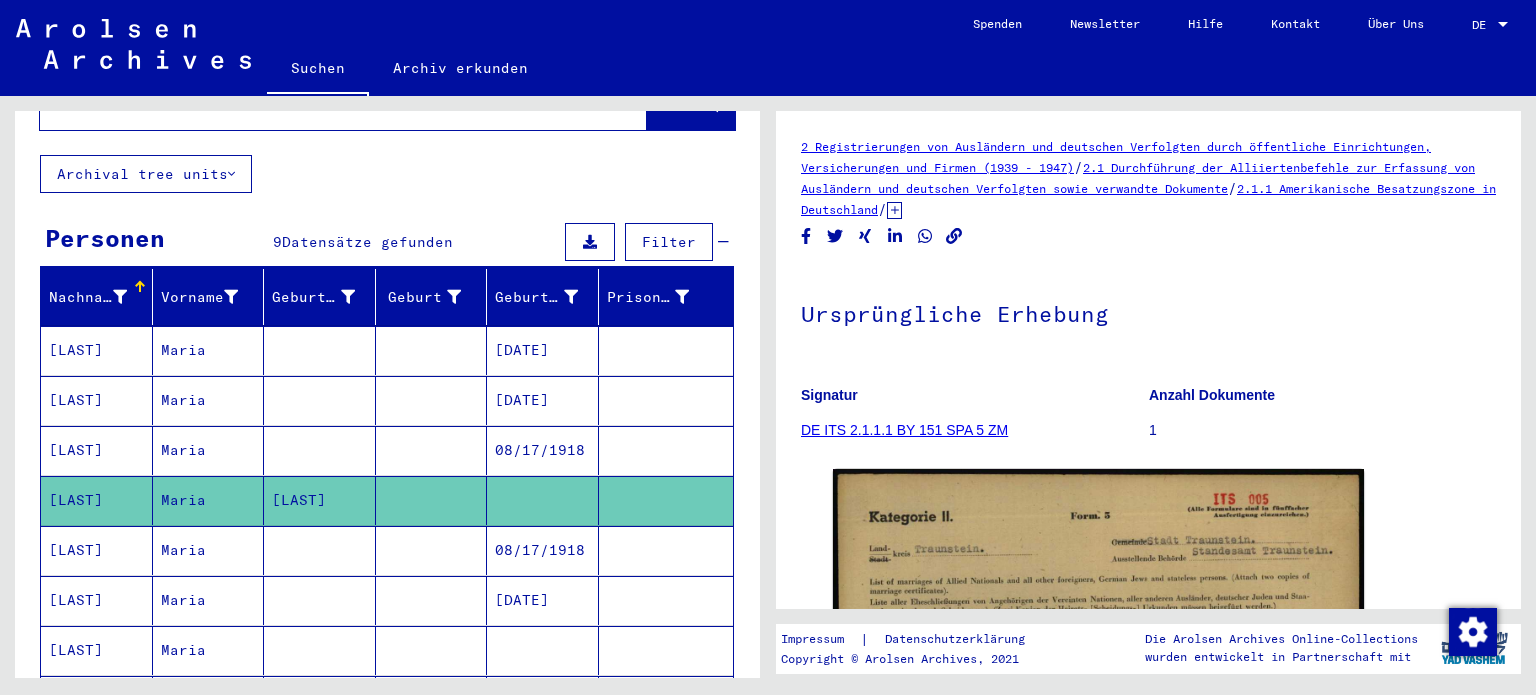 click on "[LAST]" at bounding box center (97, 600) 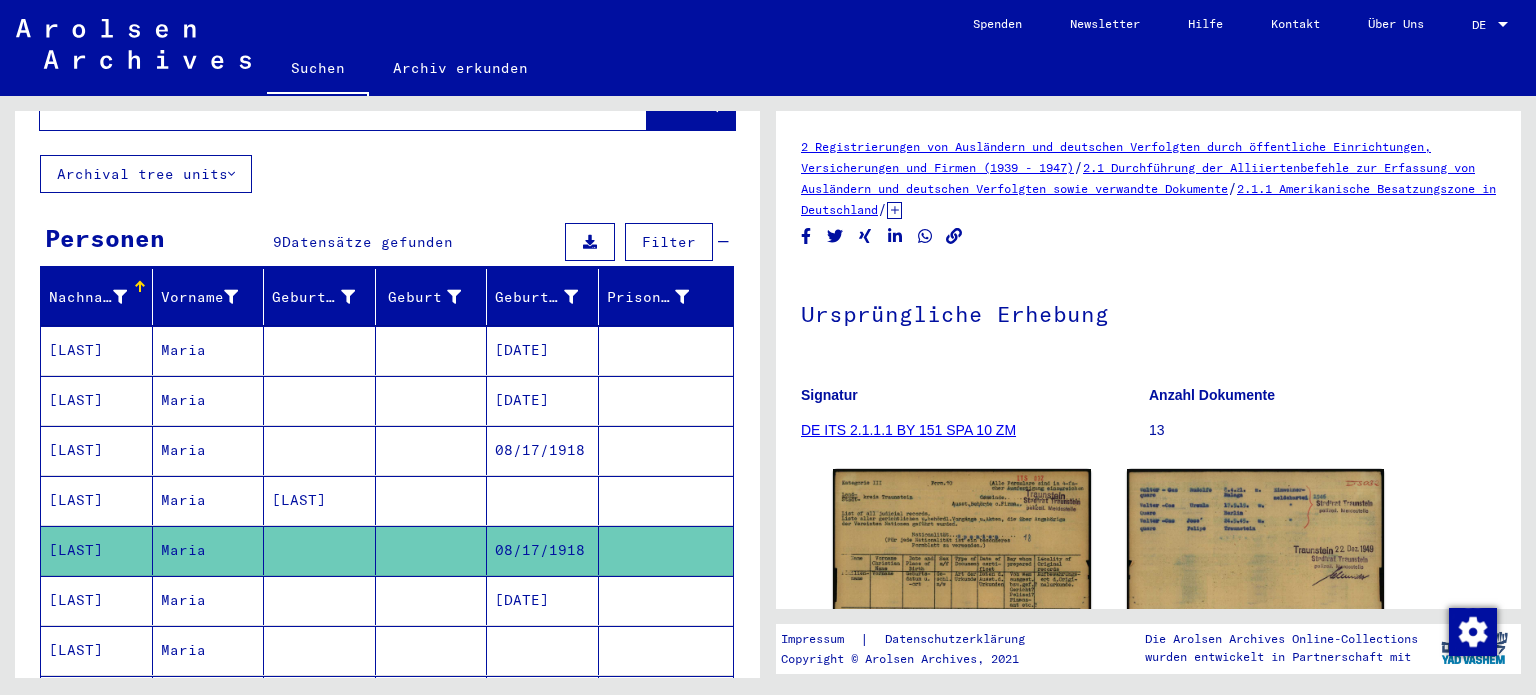 click on "Maria" at bounding box center (209, 650) 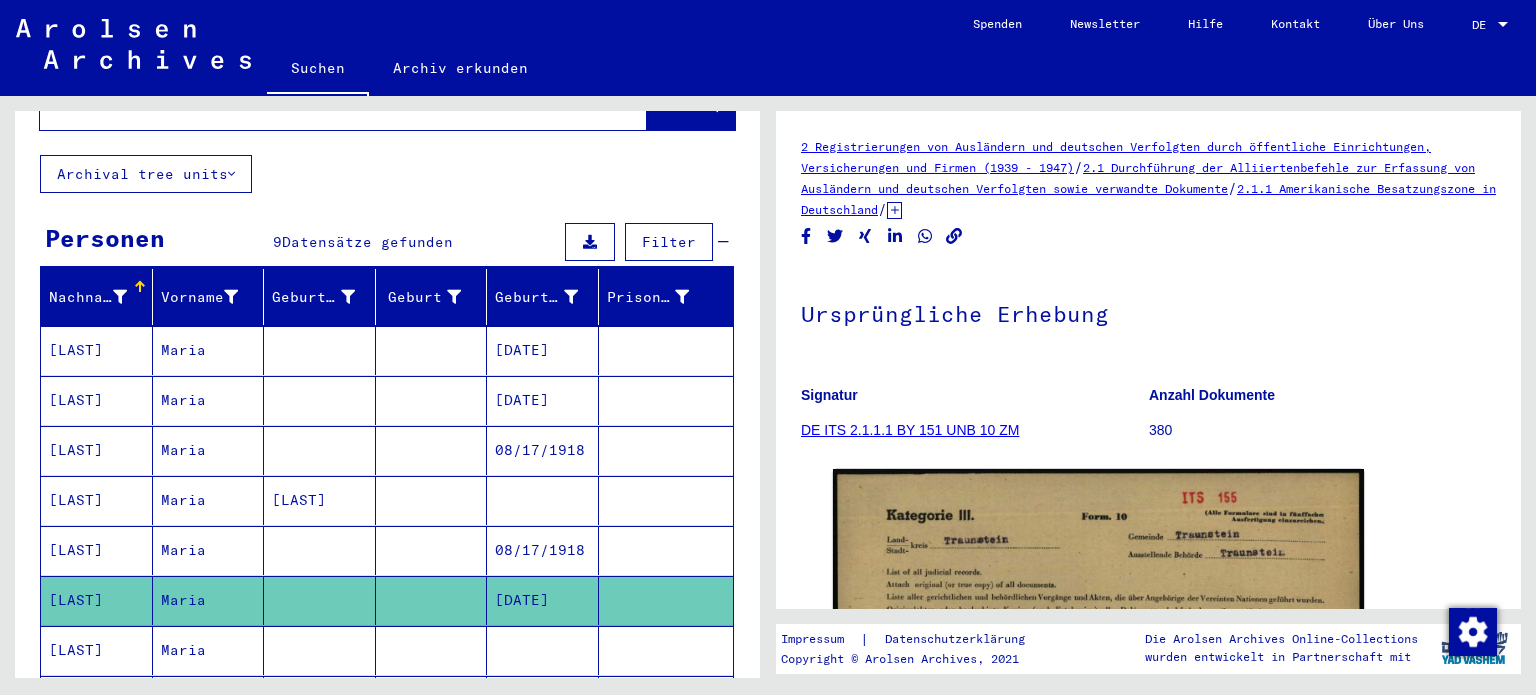 click on "Maria" at bounding box center (209, 700) 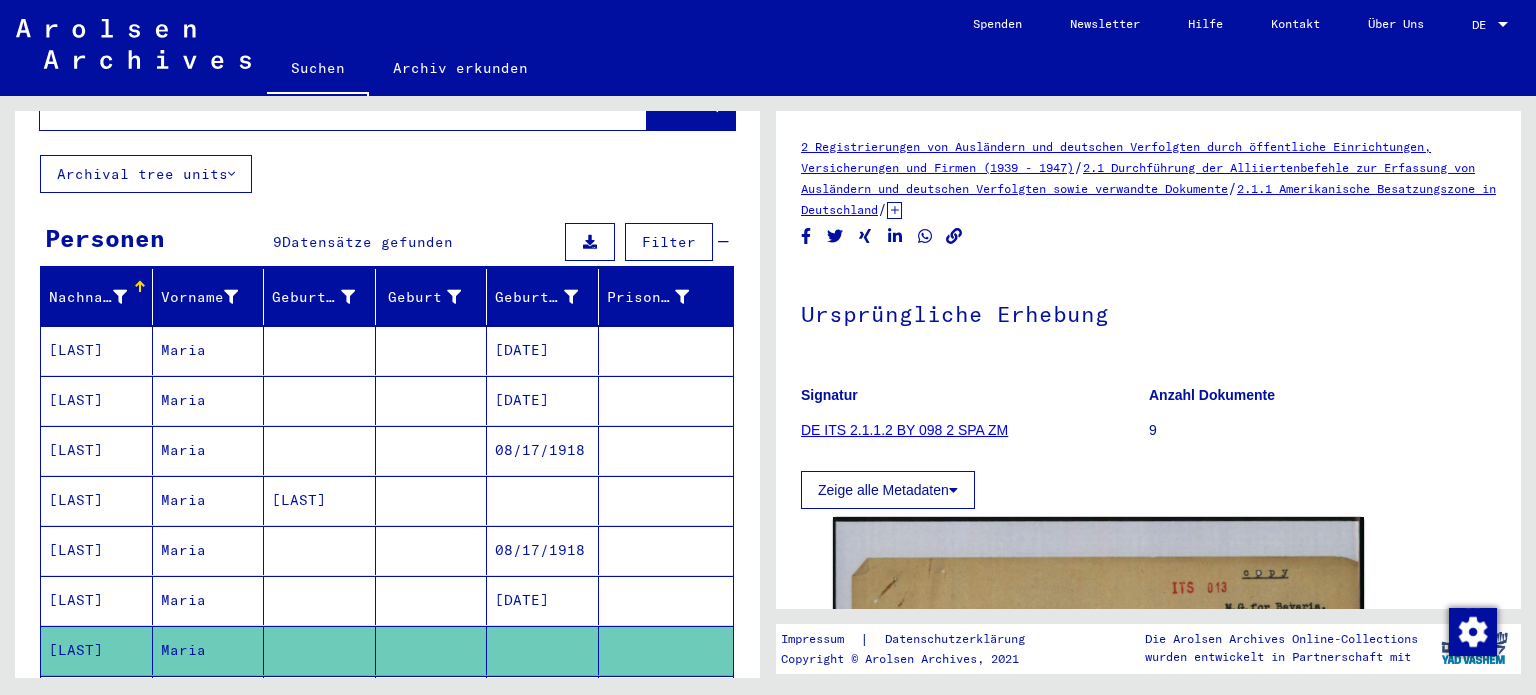 click on "MARIA" at bounding box center (209, 750) 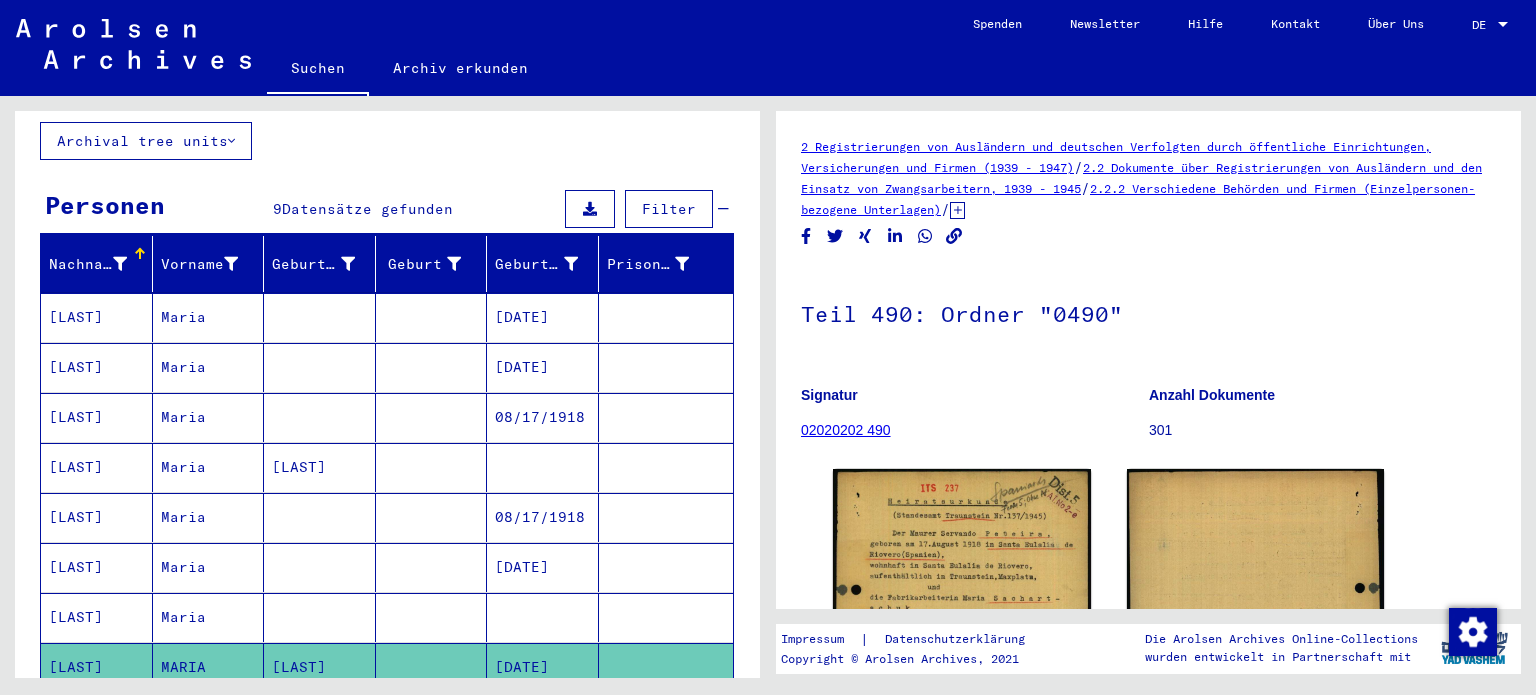 scroll, scrollTop: 166, scrollLeft: 0, axis: vertical 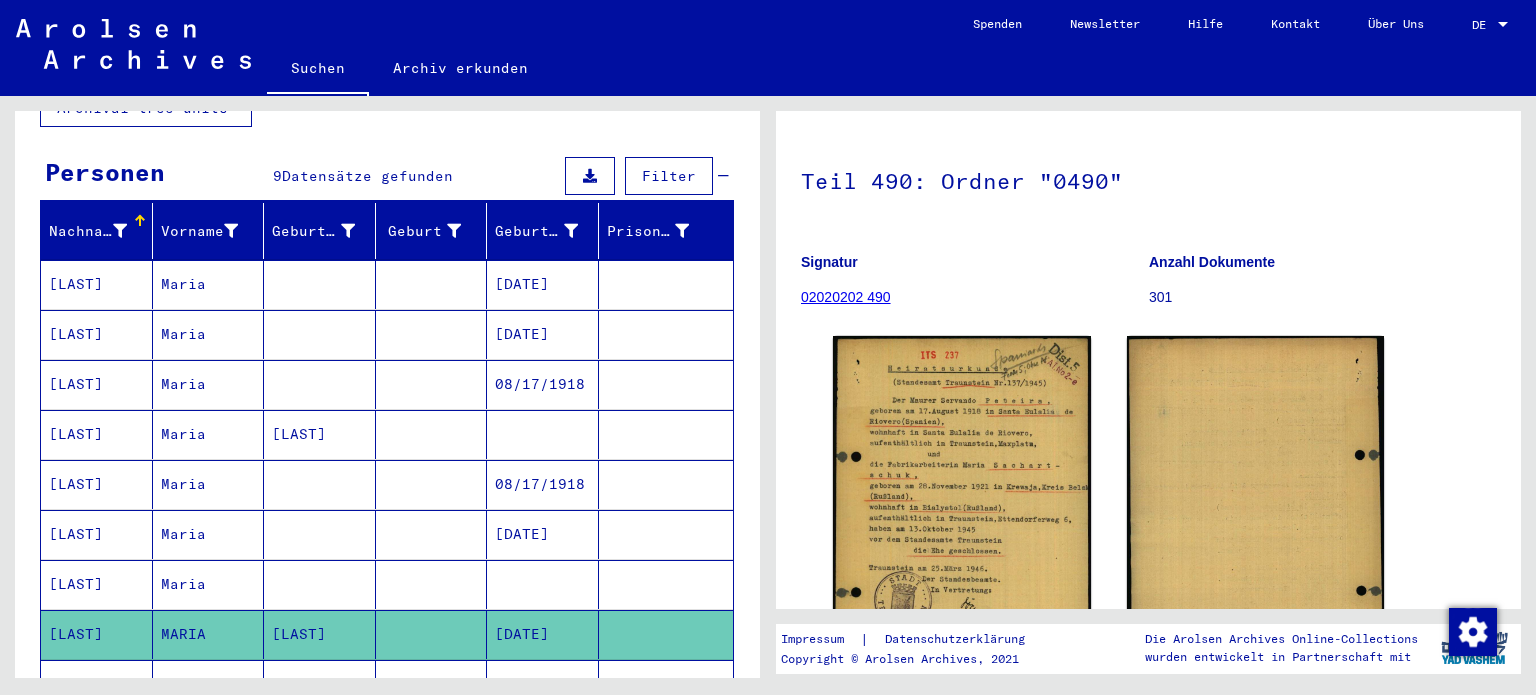 click on "Maria" 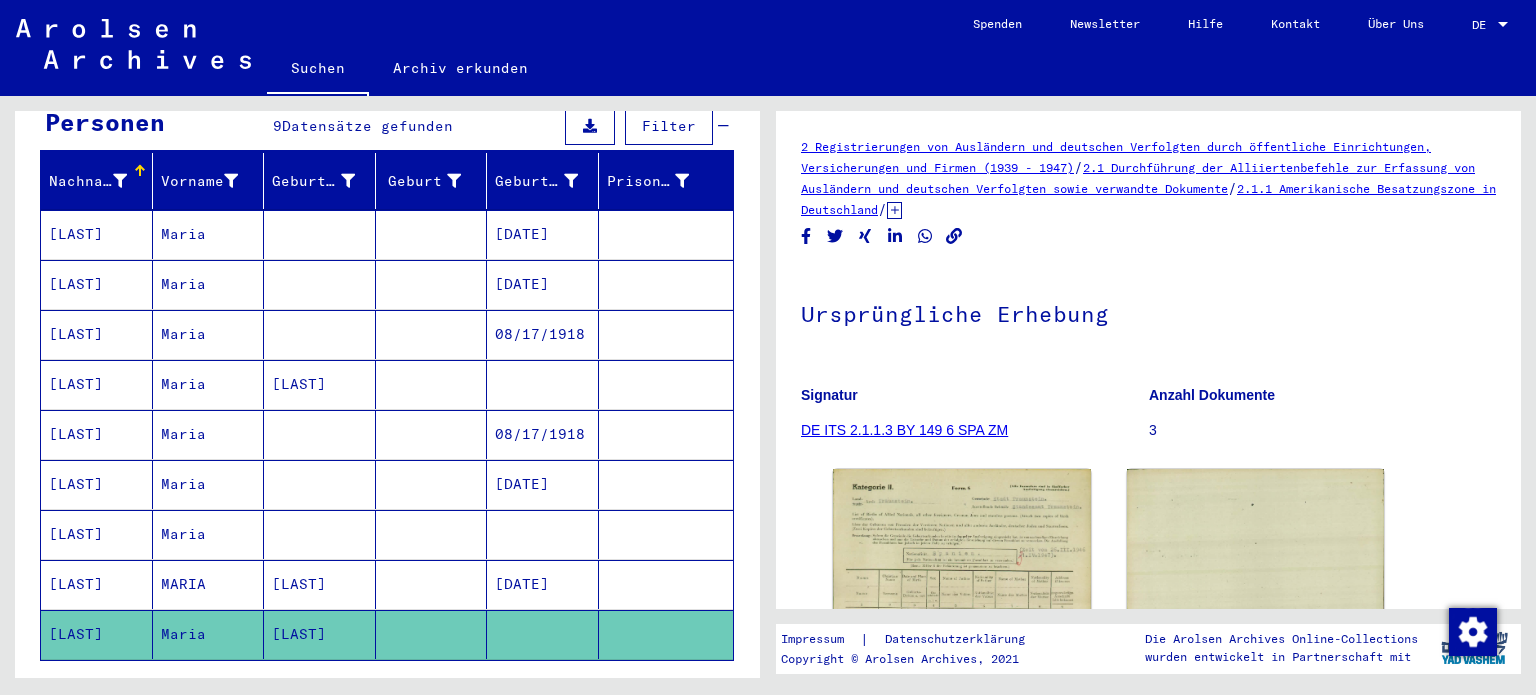 scroll, scrollTop: 233, scrollLeft: 0, axis: vertical 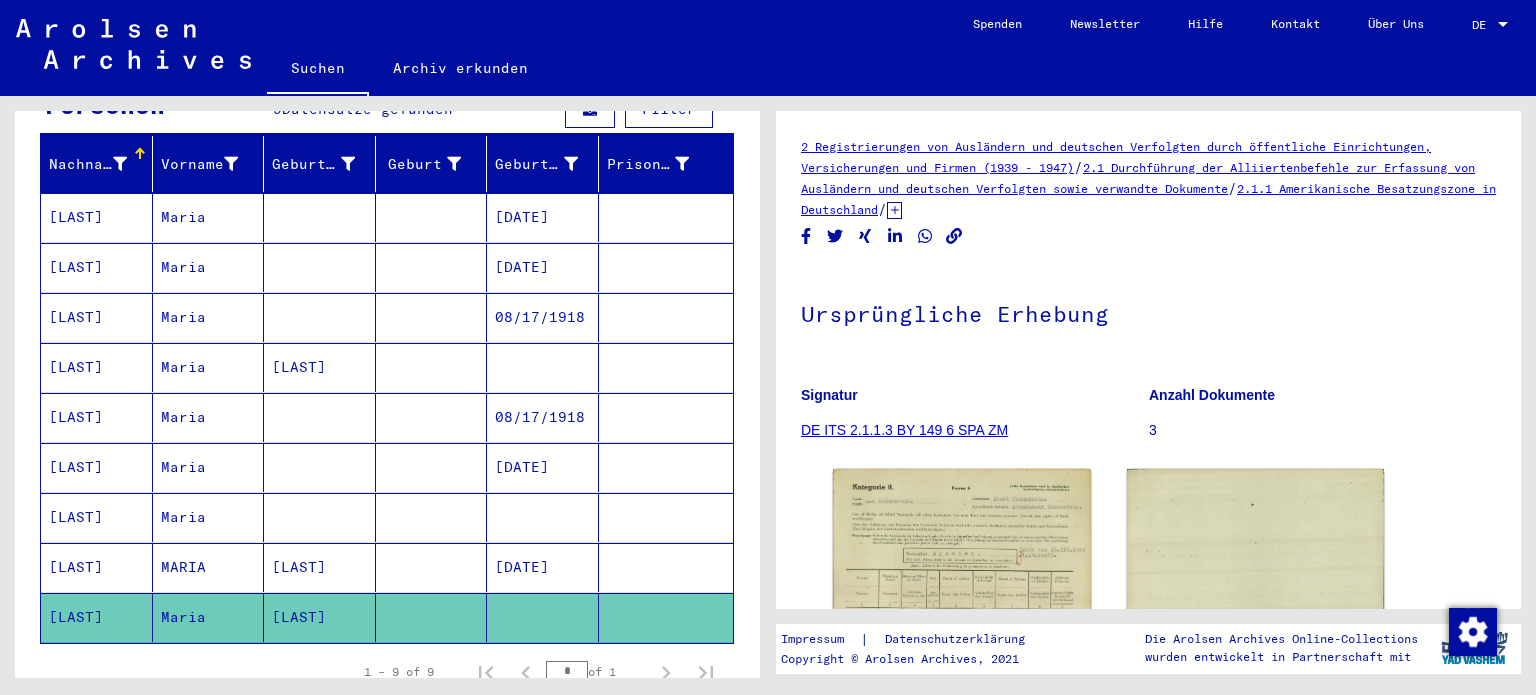 click on "MARIA" at bounding box center (209, 617) 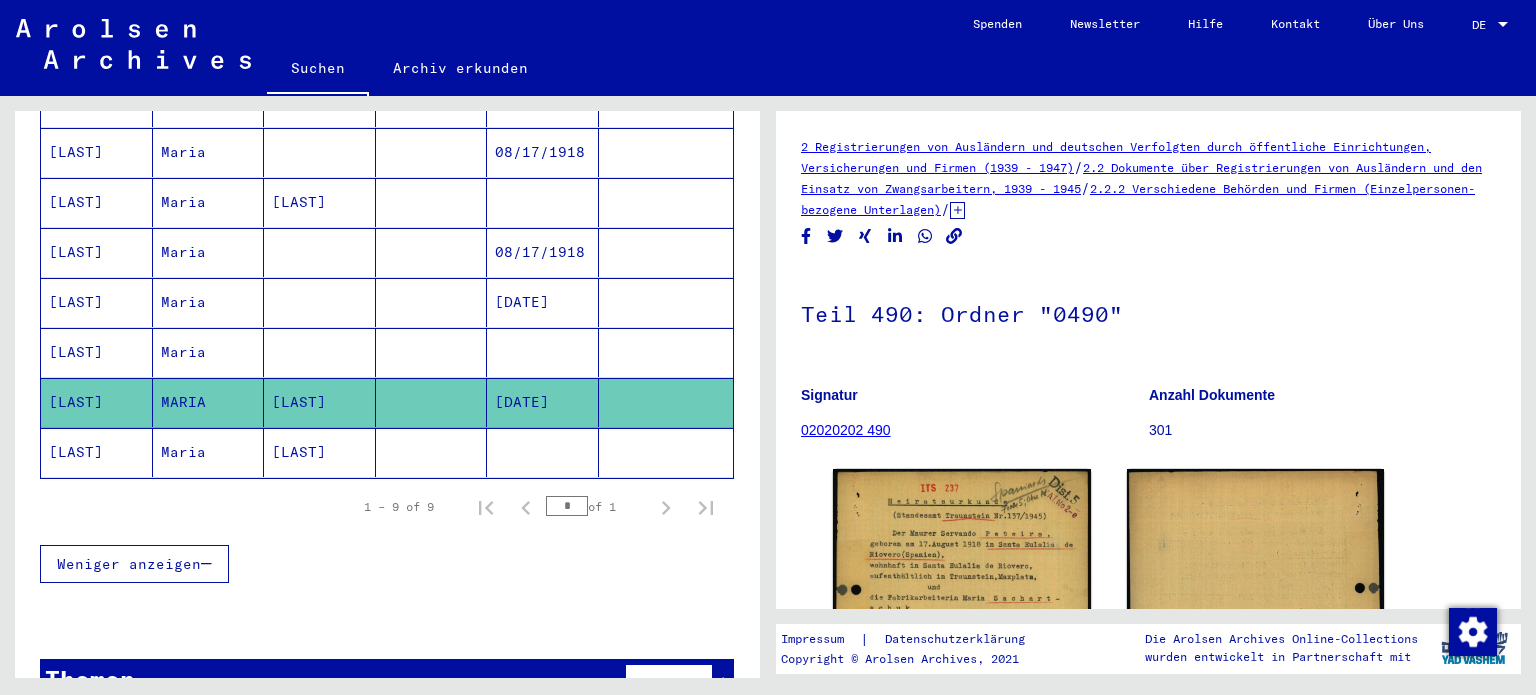 scroll, scrollTop: 380, scrollLeft: 0, axis: vertical 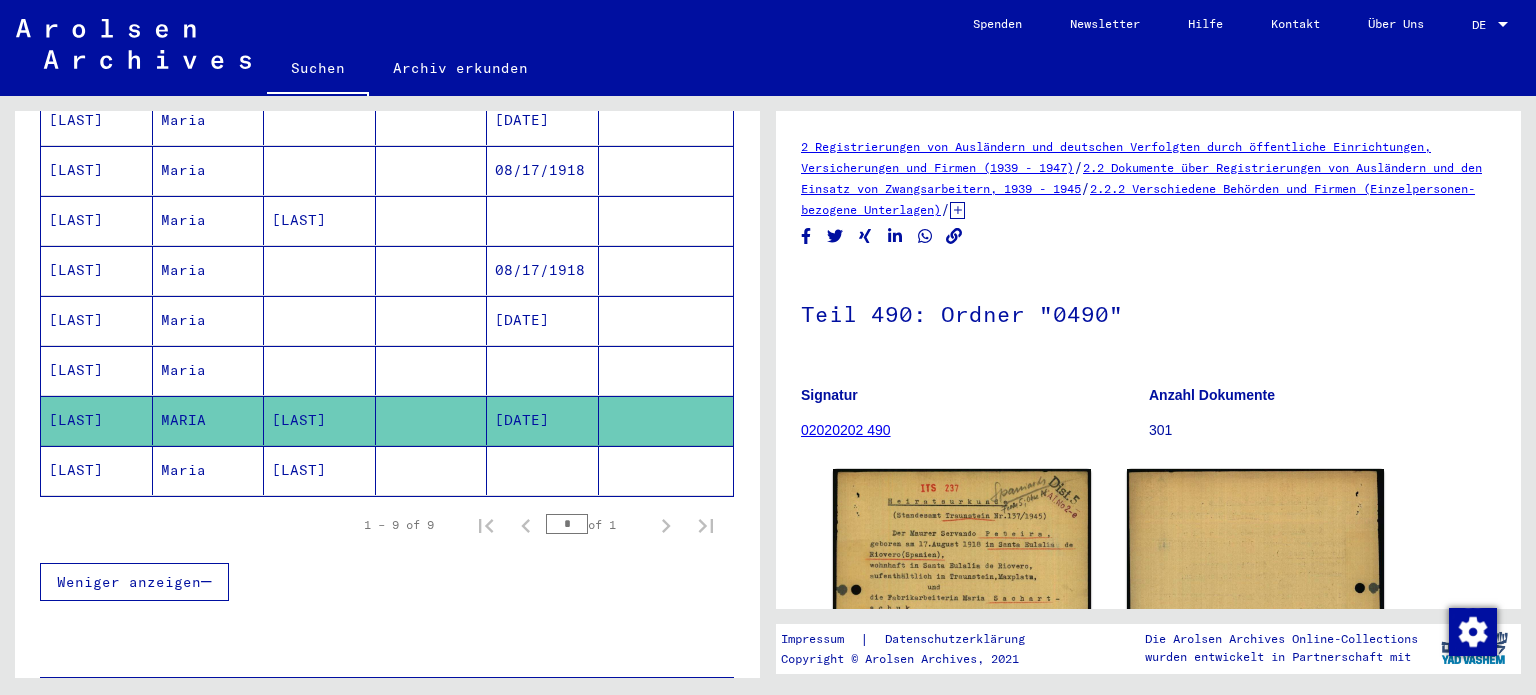click on "[LAST]" 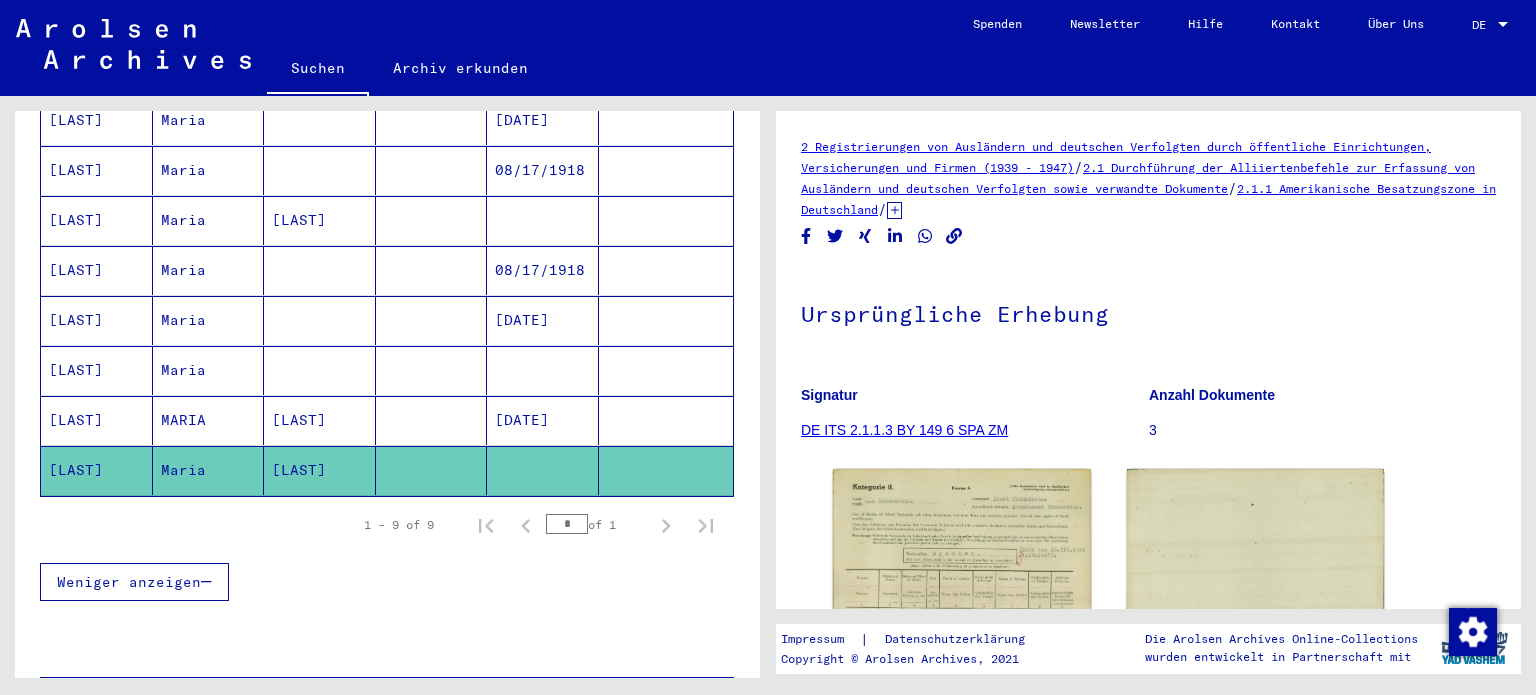 click on "[LAST]" at bounding box center [320, 470] 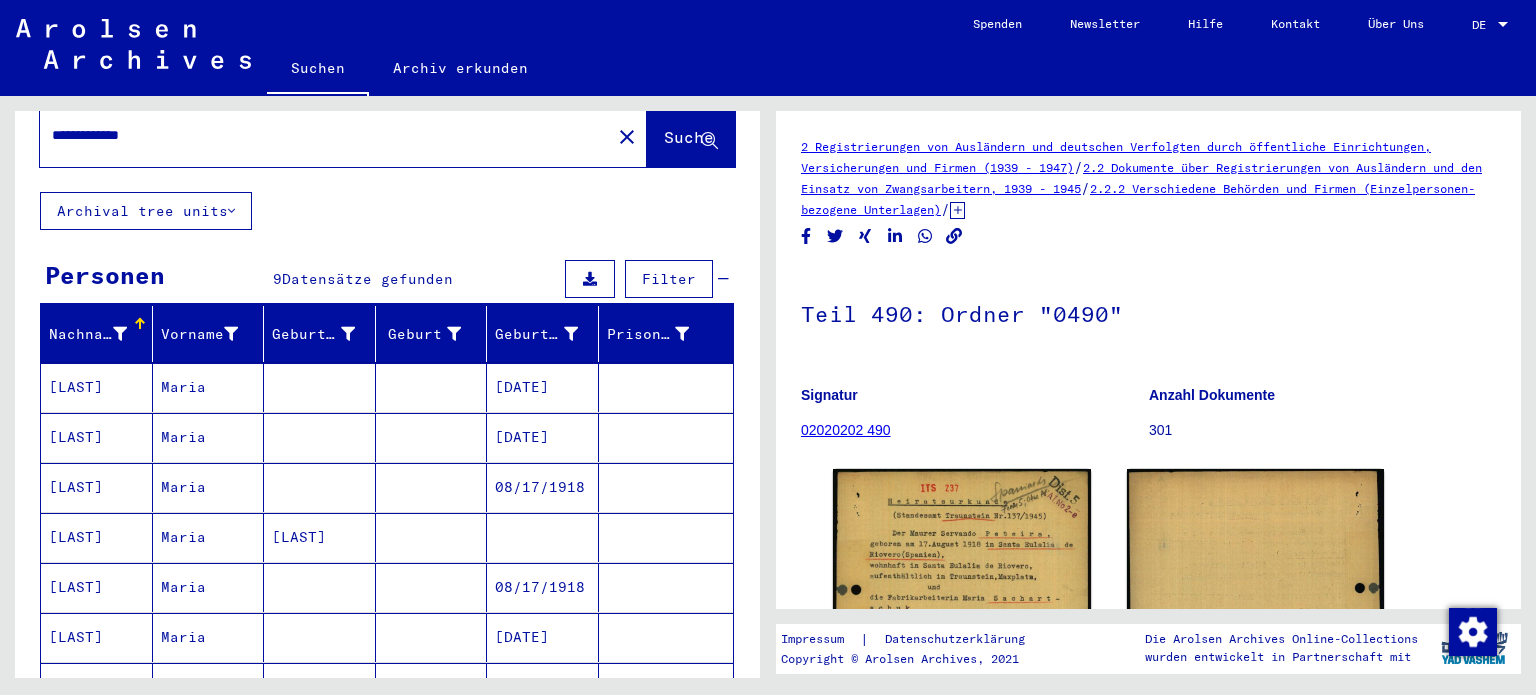scroll, scrollTop: 0, scrollLeft: 0, axis: both 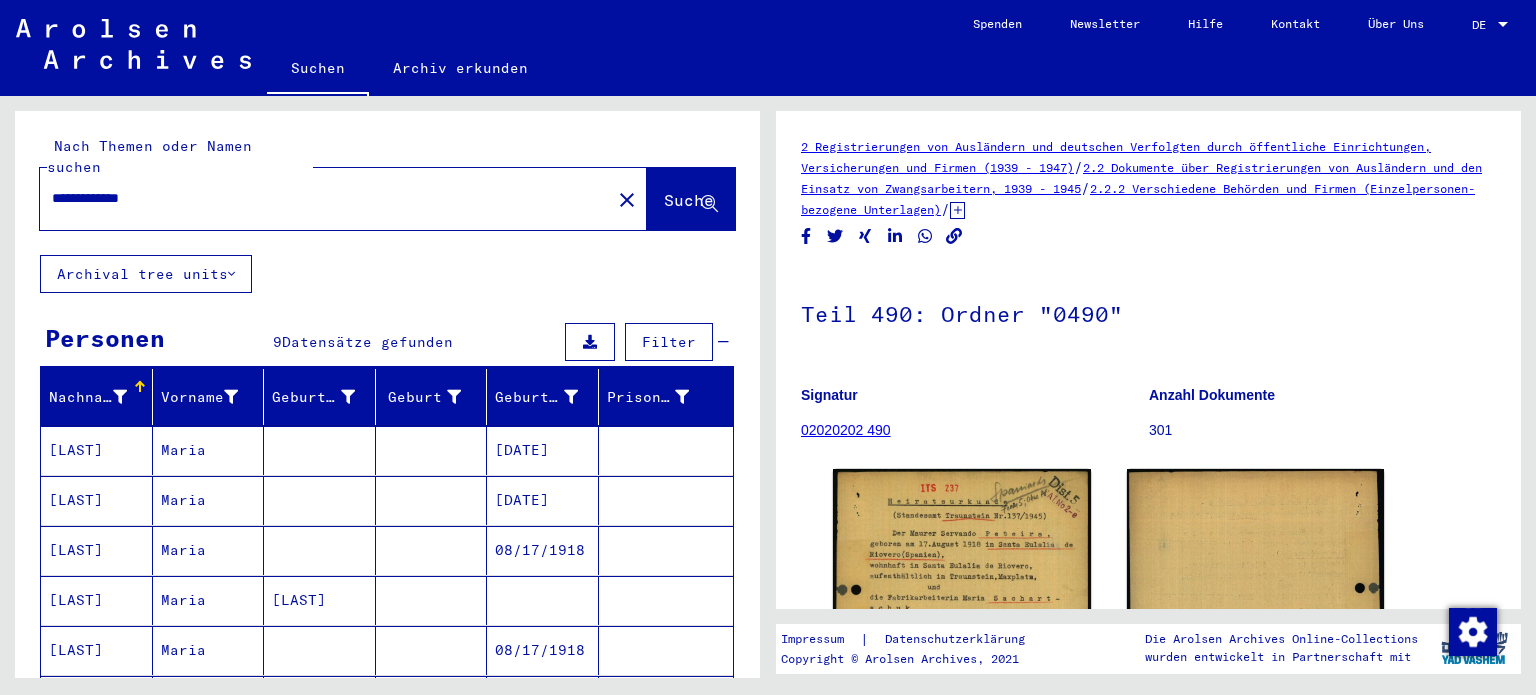 click on "Maria" at bounding box center (209, 500) 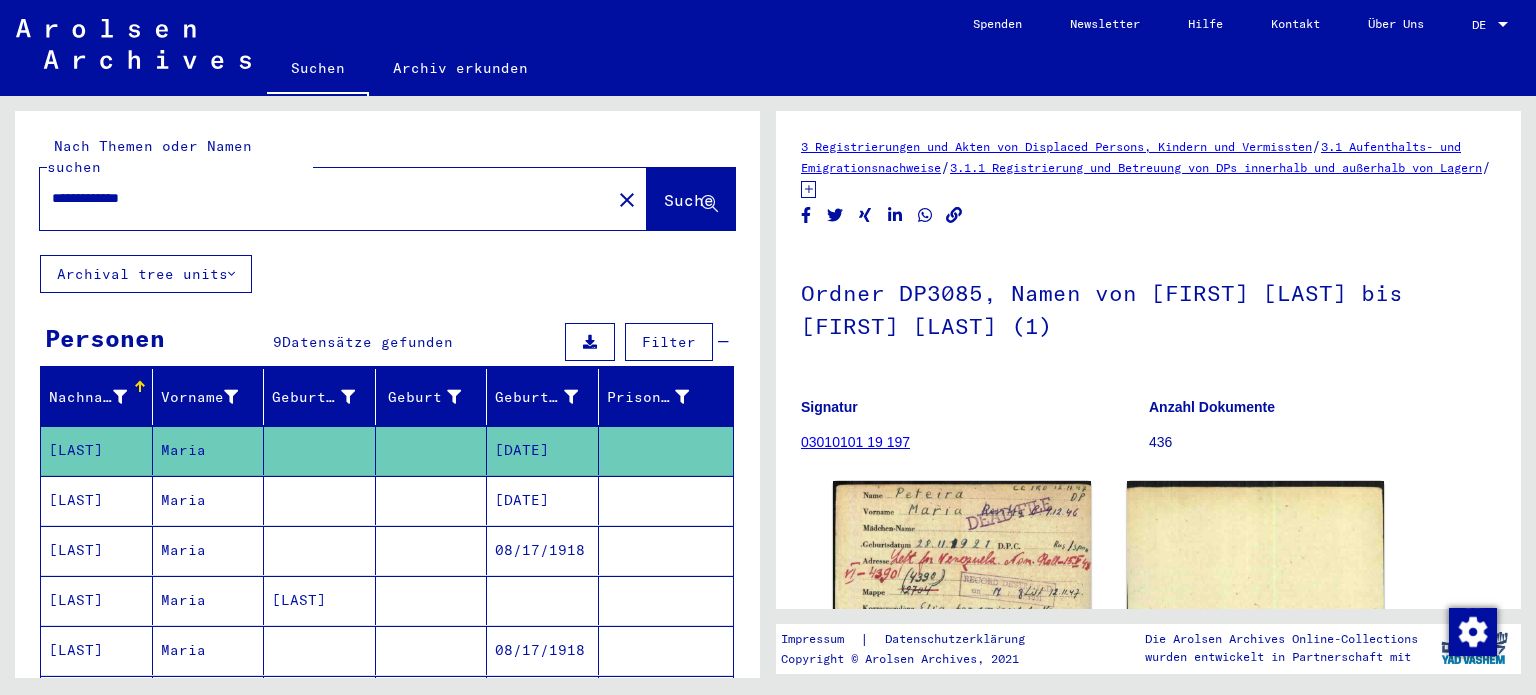 click on "Maria" at bounding box center (209, 550) 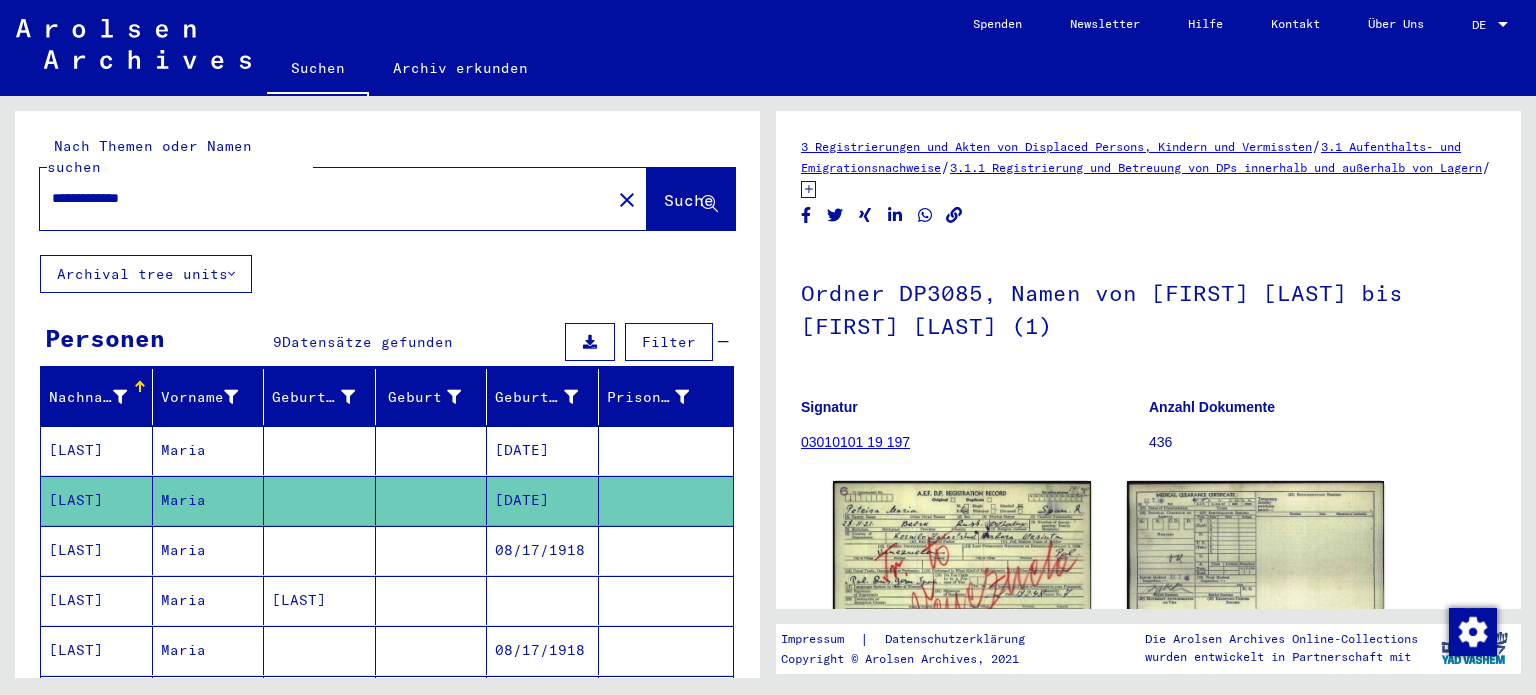 click on "Maria" at bounding box center [209, 600] 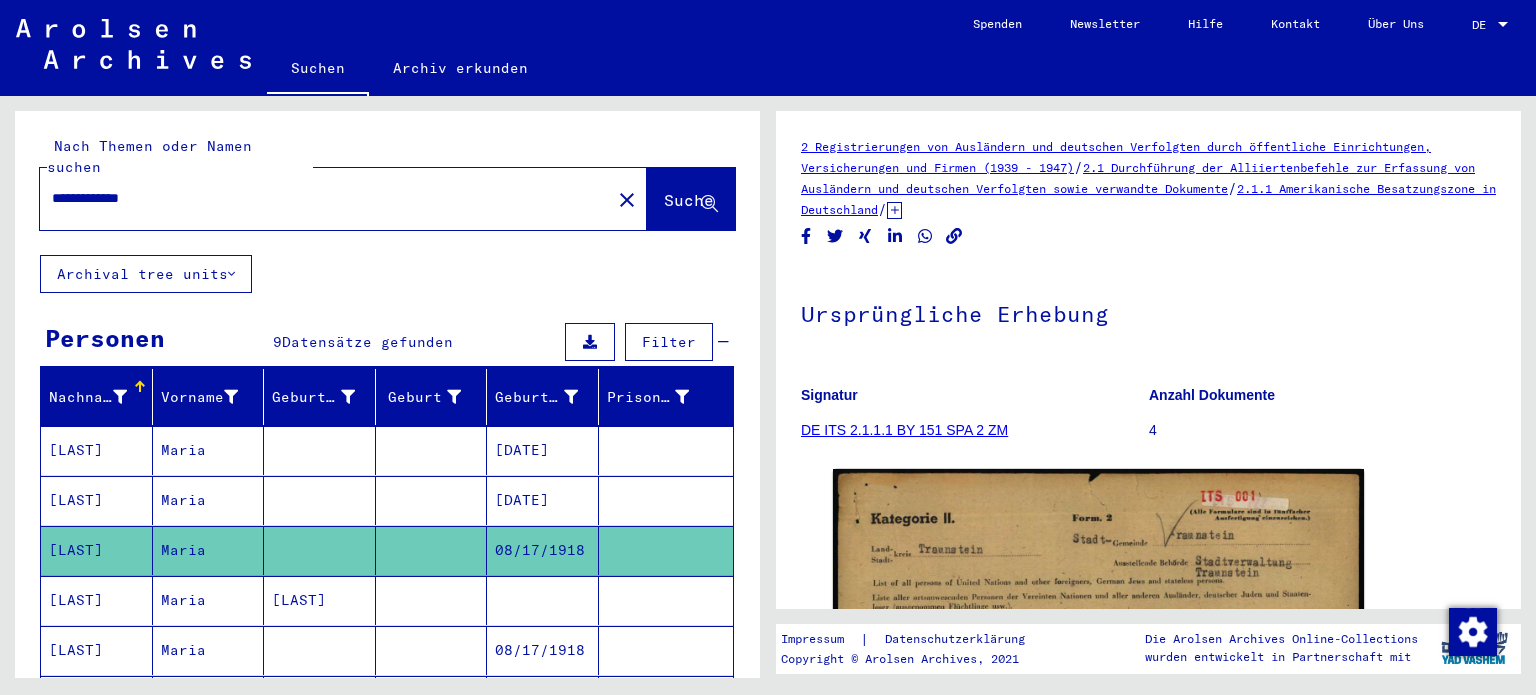 click on "Maria" at bounding box center [209, 650] 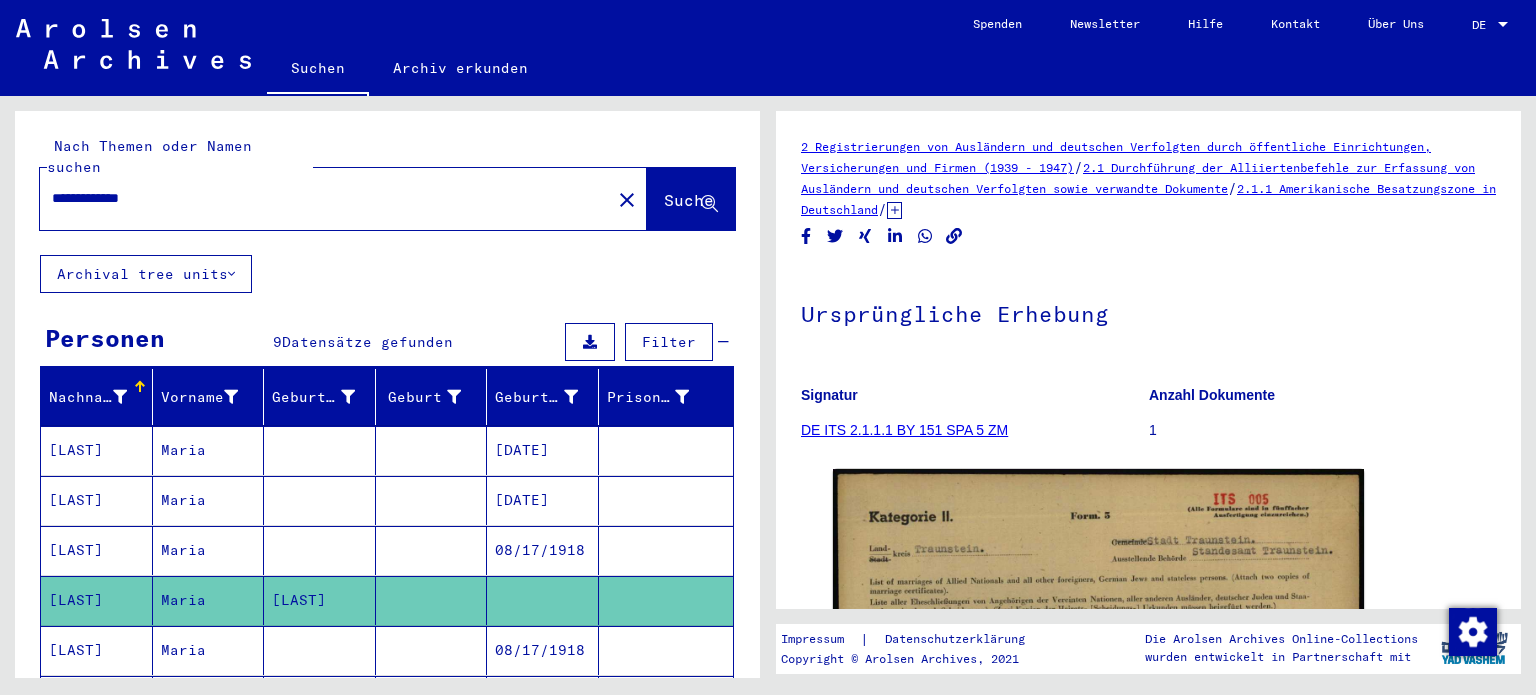 click on "Maria" at bounding box center (209, 700) 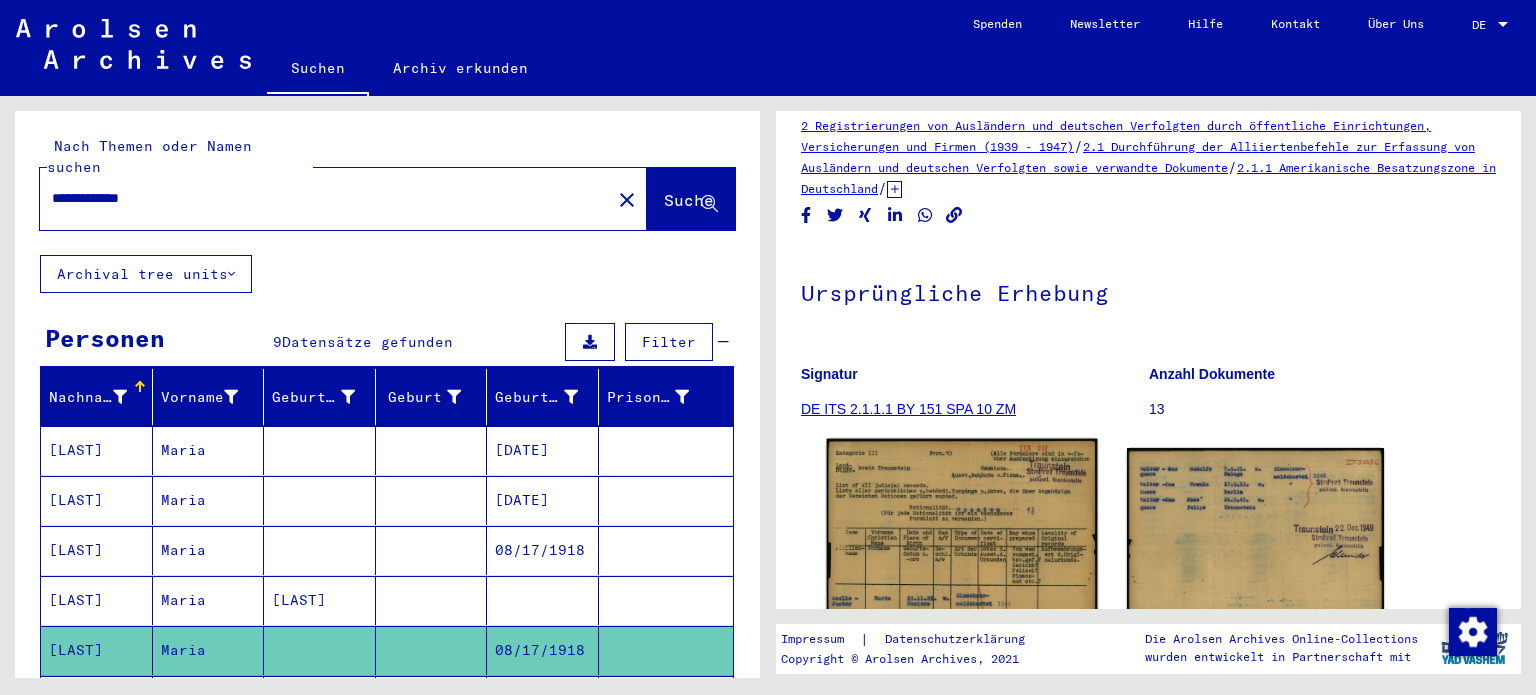 scroll, scrollTop: 33, scrollLeft: 0, axis: vertical 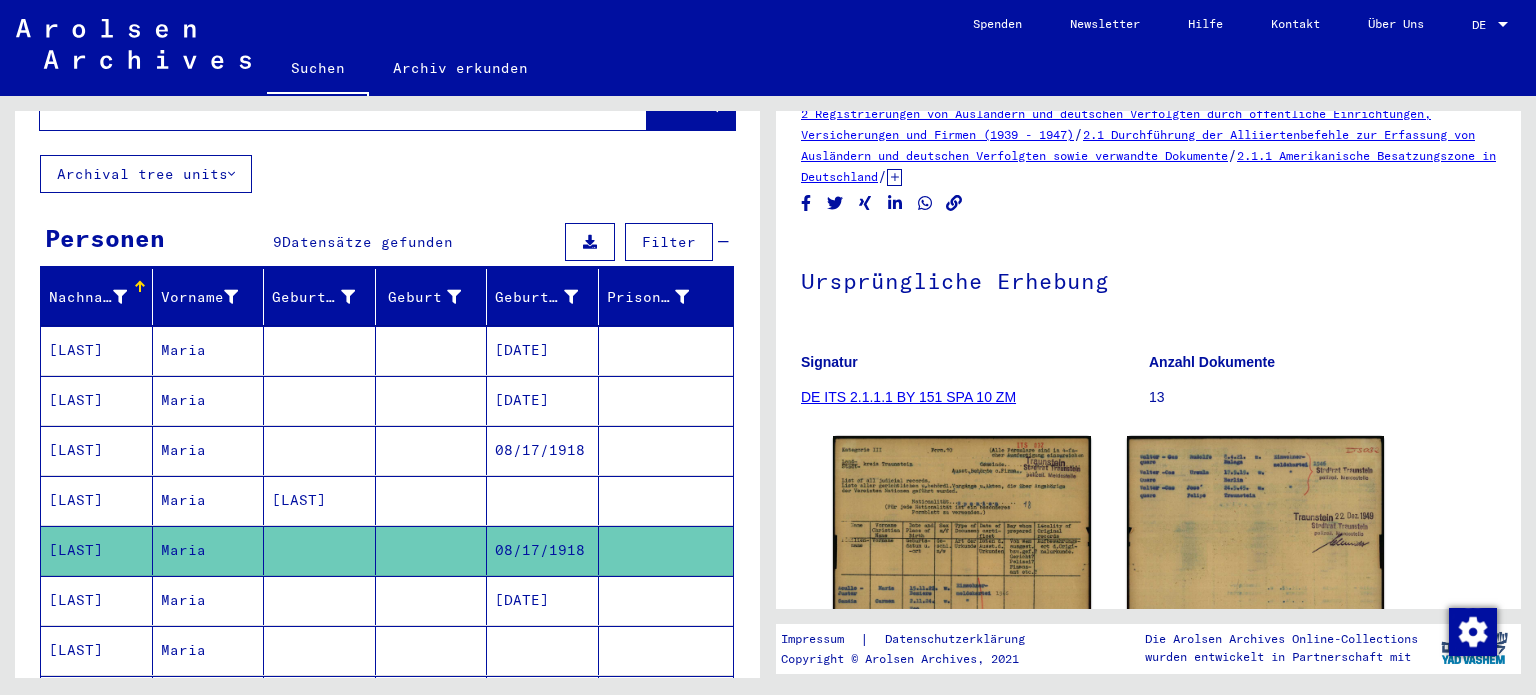 click on "Maria" at bounding box center (209, 650) 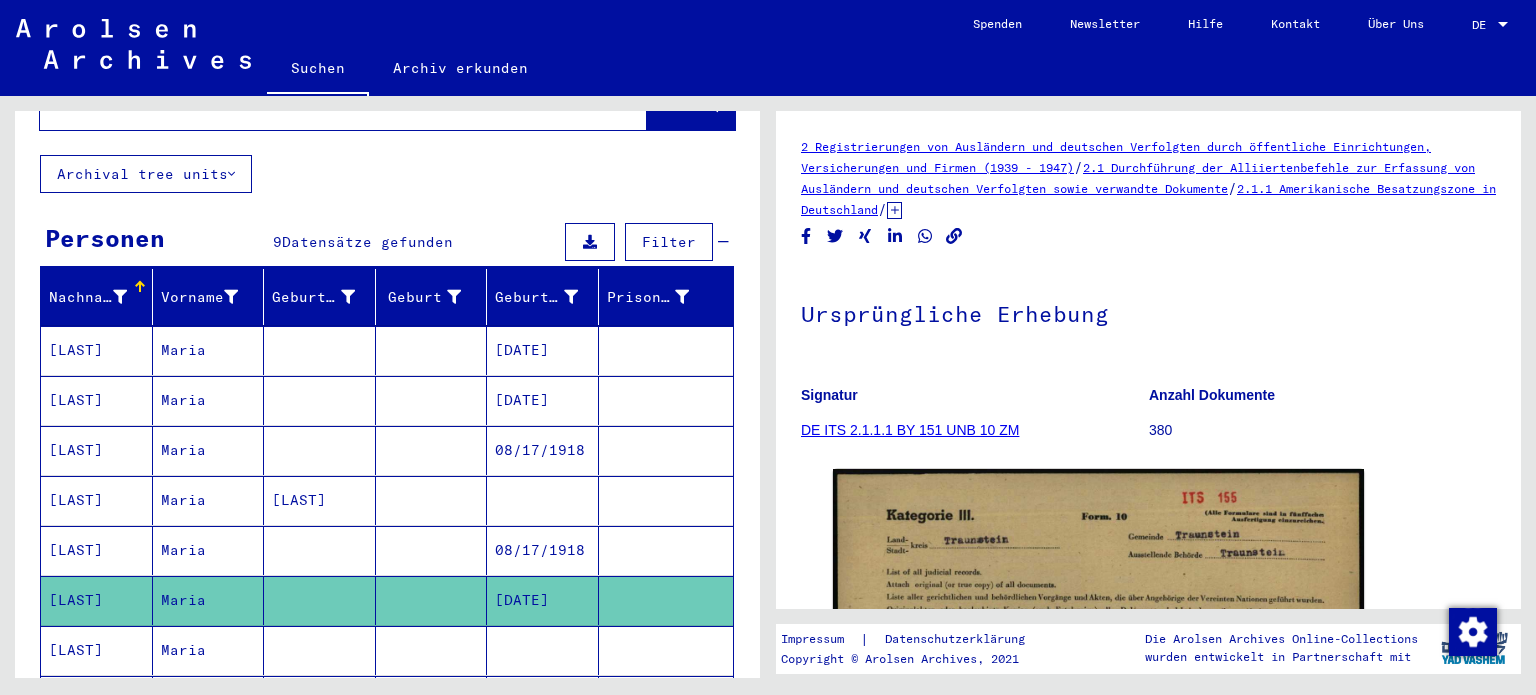 click on "Maria" at bounding box center [209, 700] 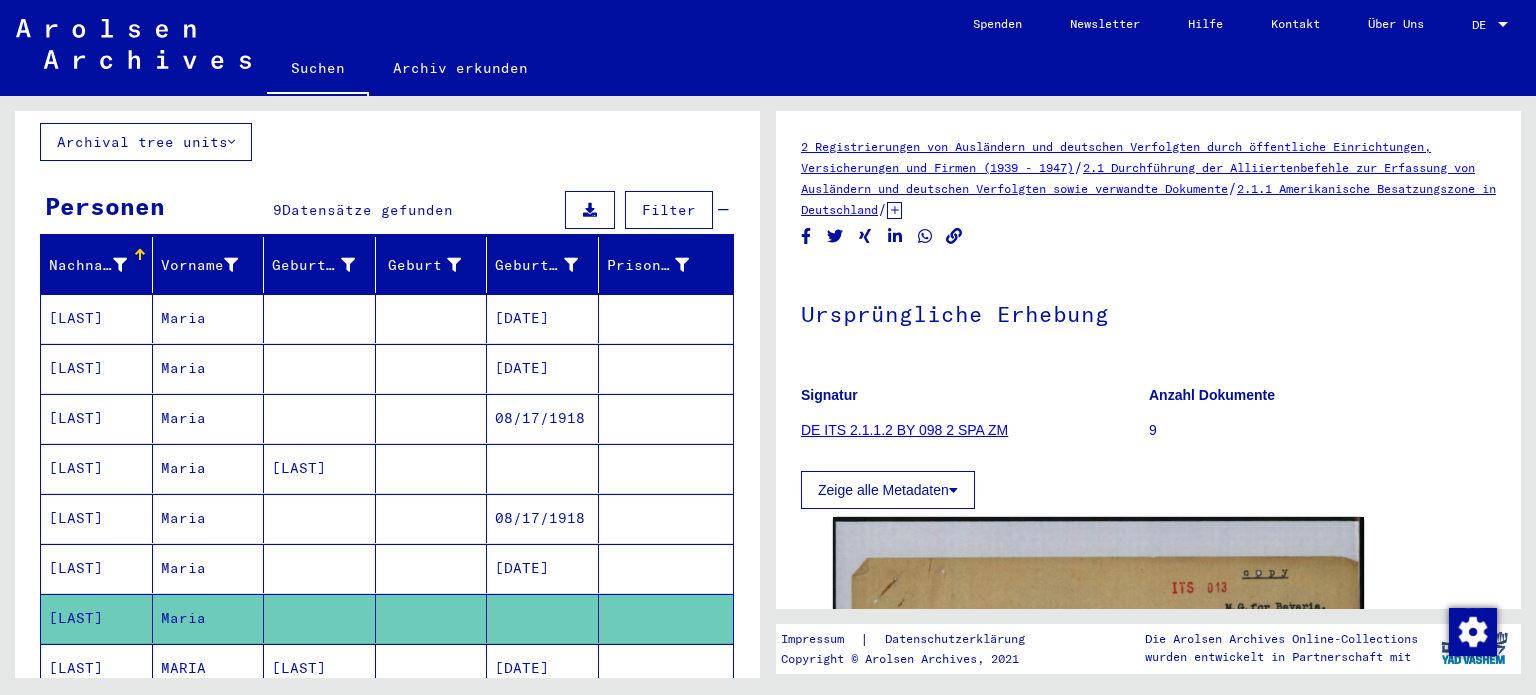 scroll, scrollTop: 133, scrollLeft: 0, axis: vertical 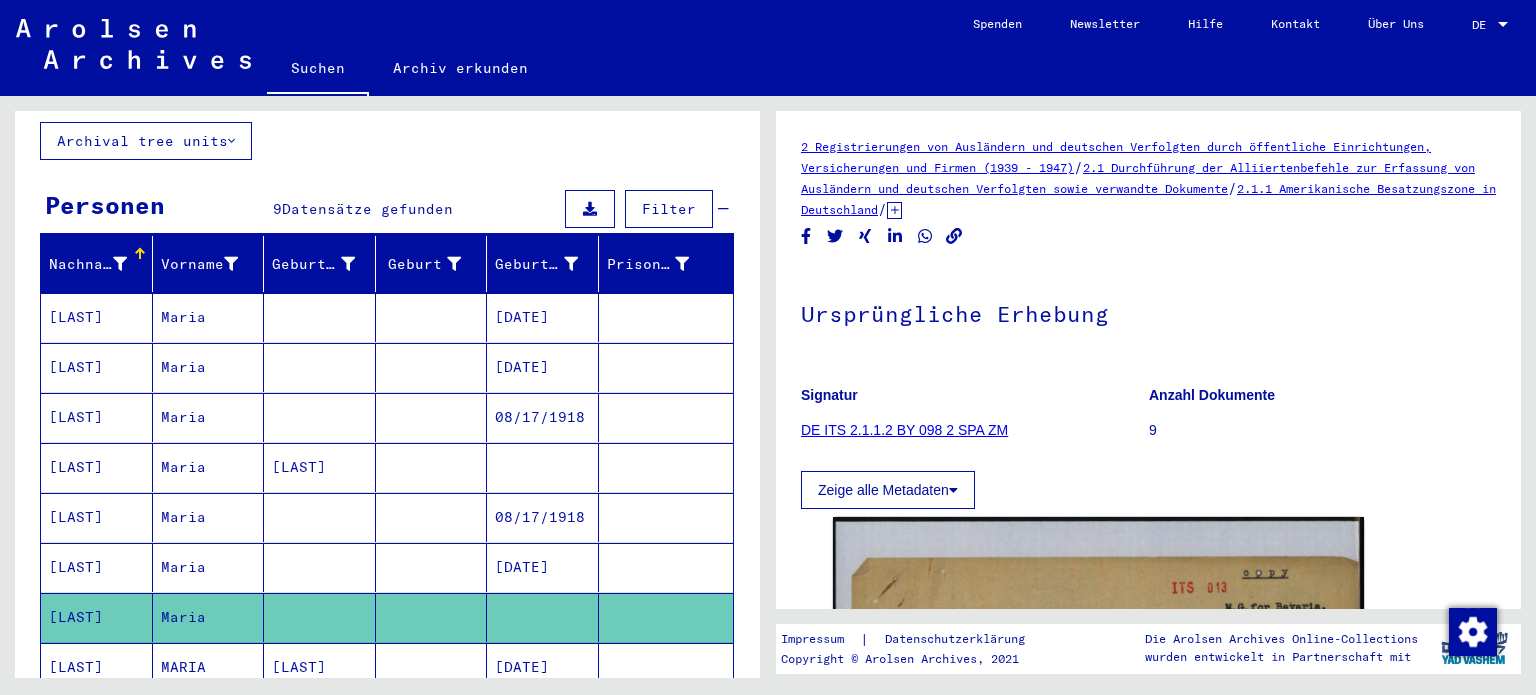 click on "MARIA" at bounding box center (209, 717) 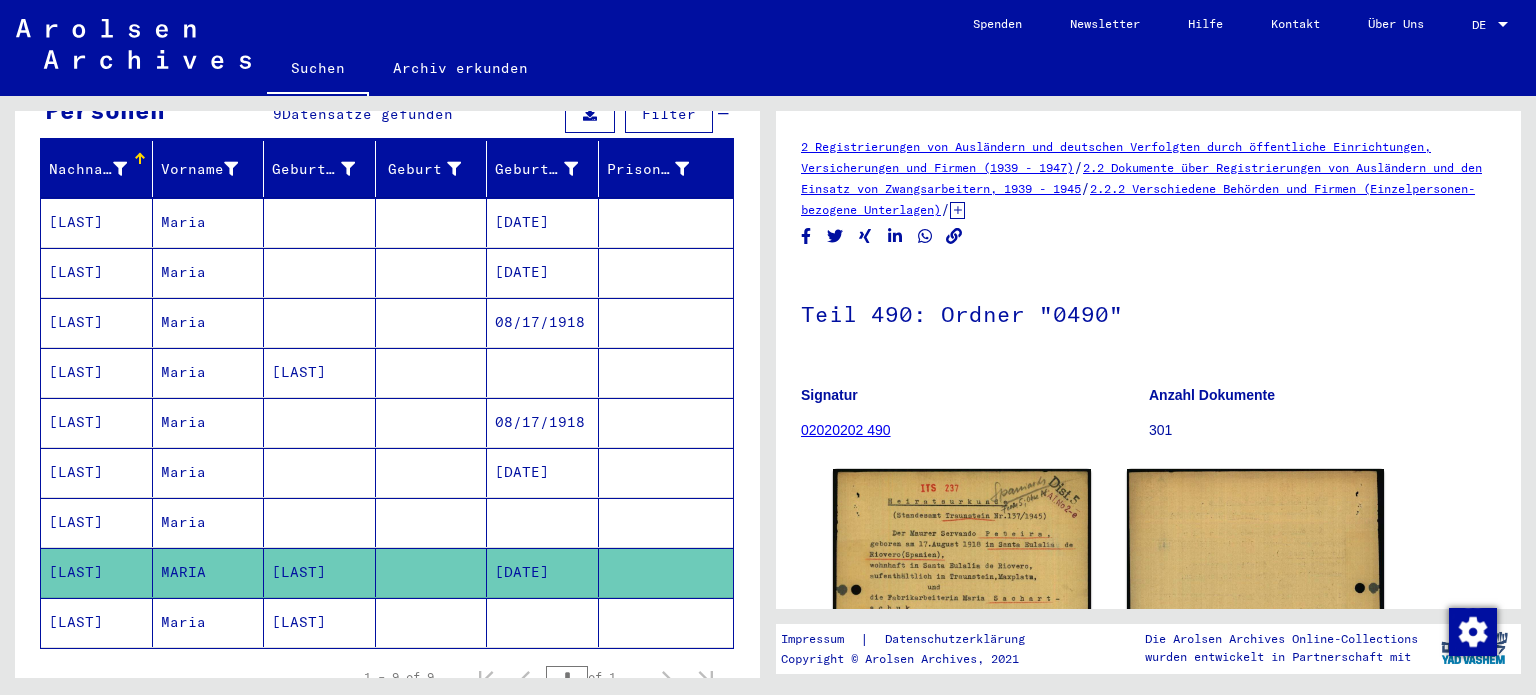 scroll, scrollTop: 233, scrollLeft: 0, axis: vertical 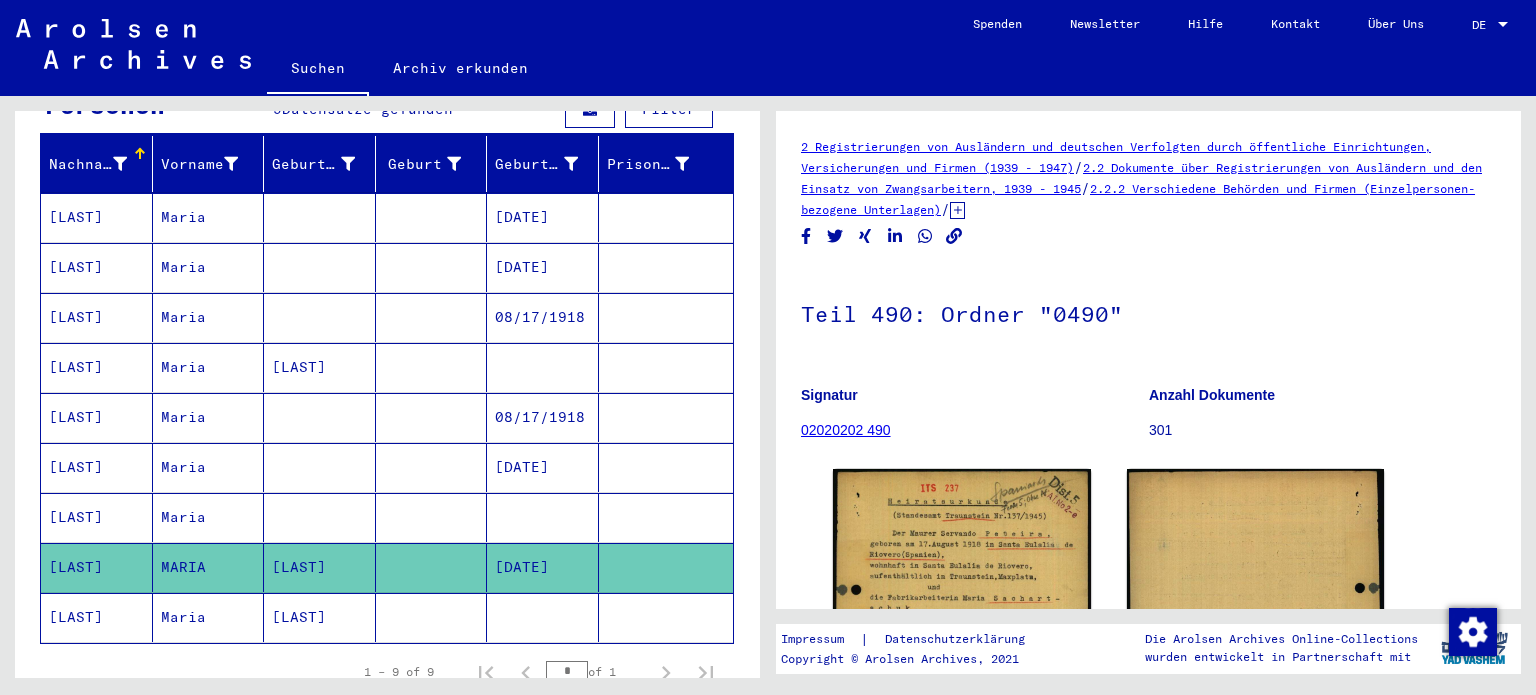 click on "Maria" 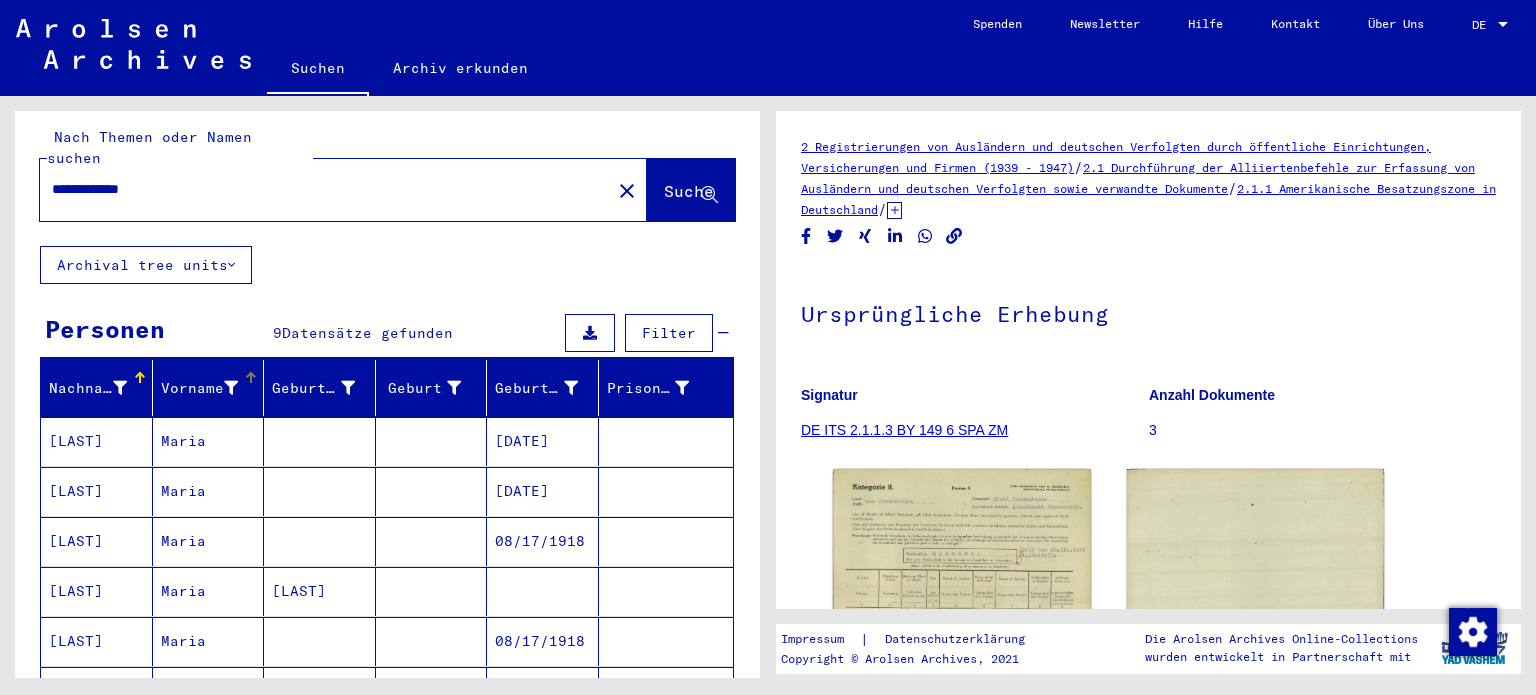 scroll, scrollTop: 0, scrollLeft: 0, axis: both 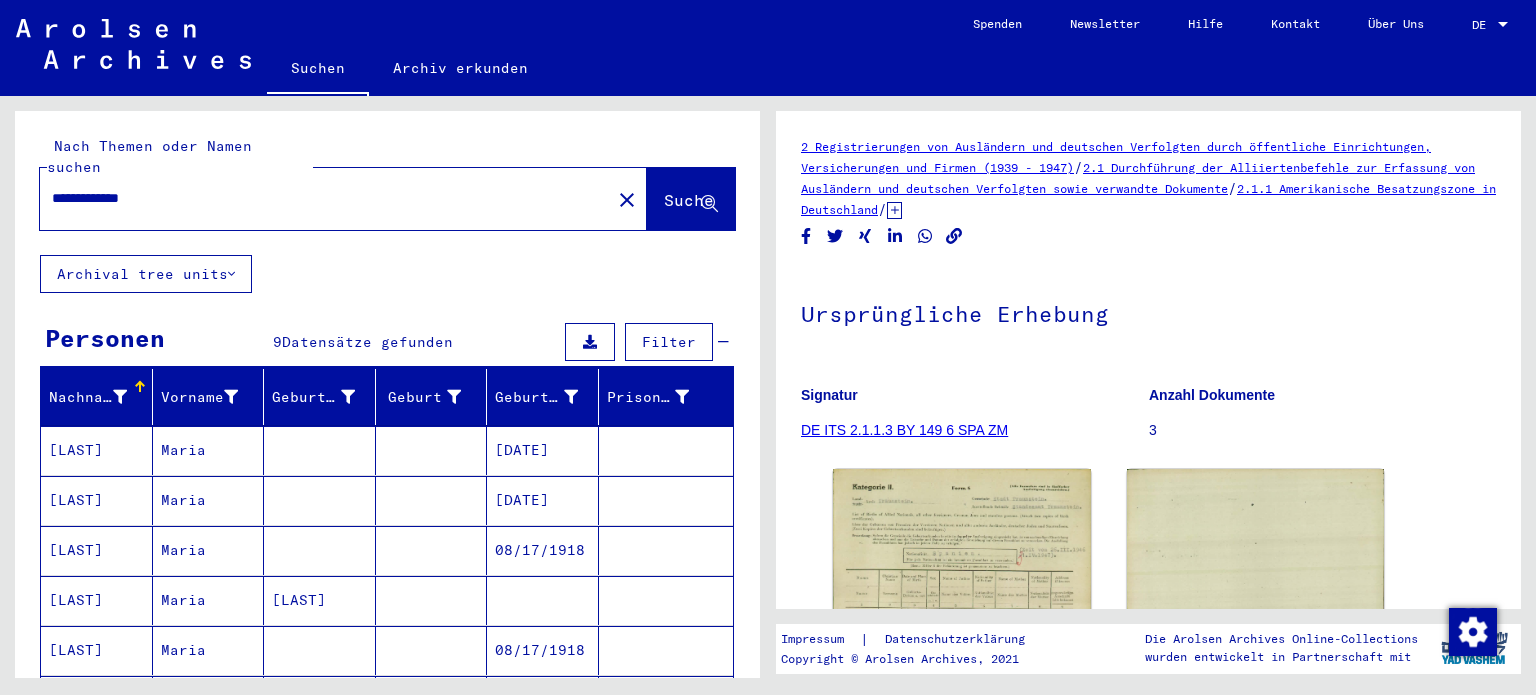 drag, startPoint x: 191, startPoint y: 179, endPoint x: 125, endPoint y: 178, distance: 66.007576 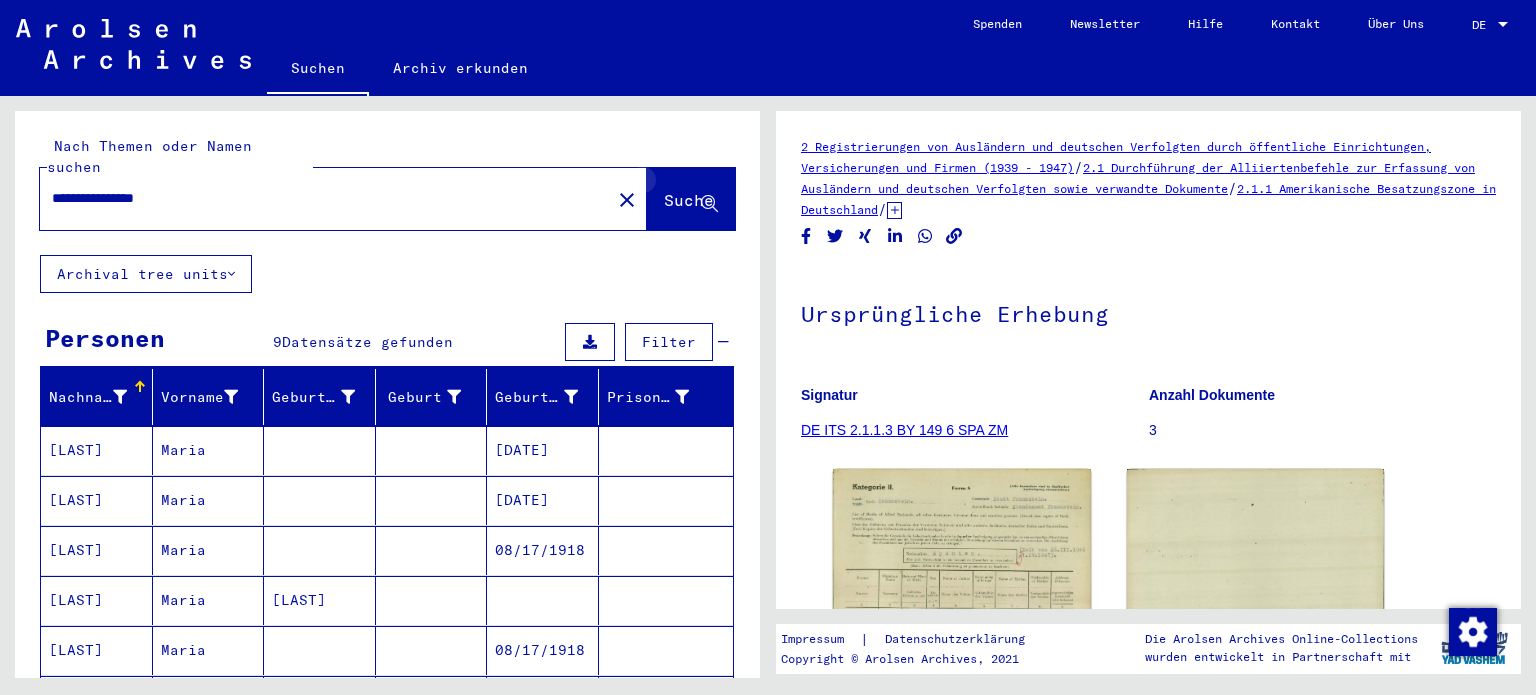 click 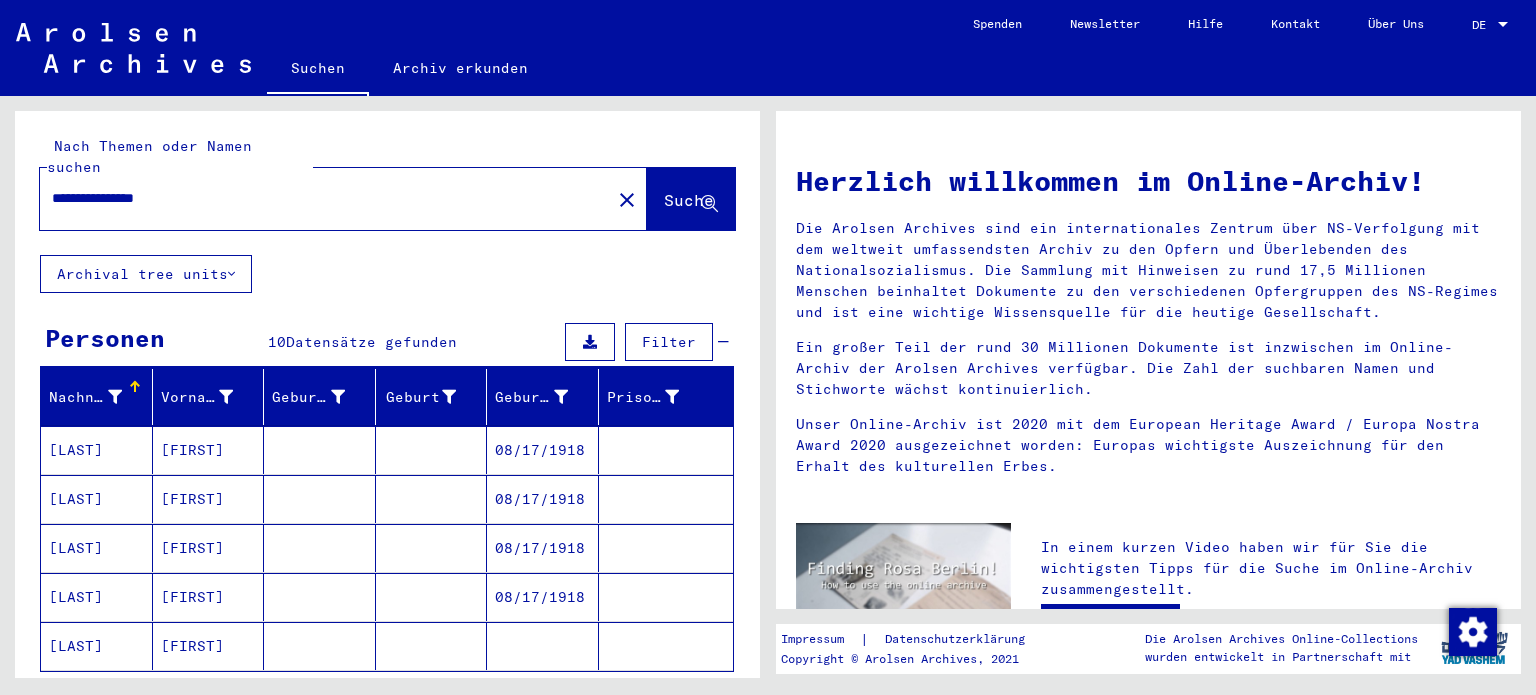 click on "[FIRST]" at bounding box center (209, 597) 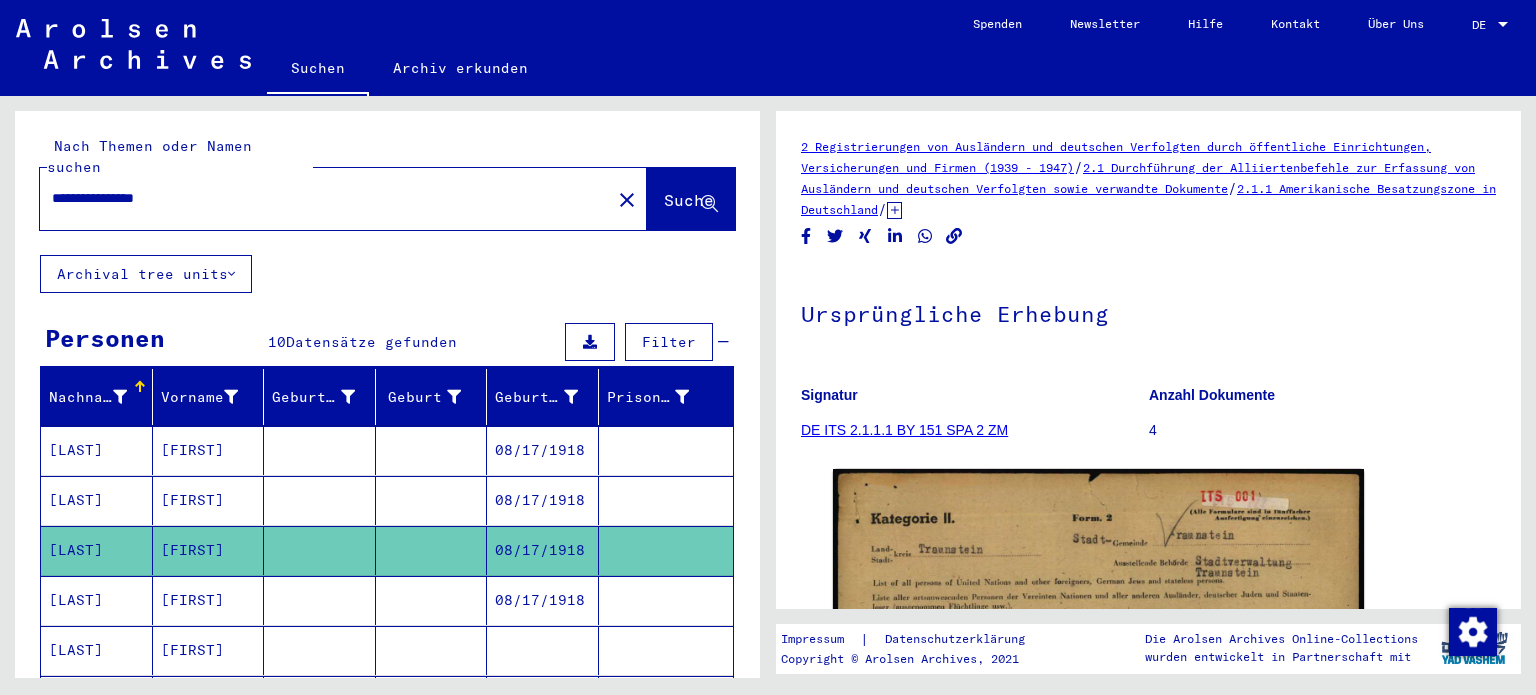 click on "[FIRST]" at bounding box center [209, 650] 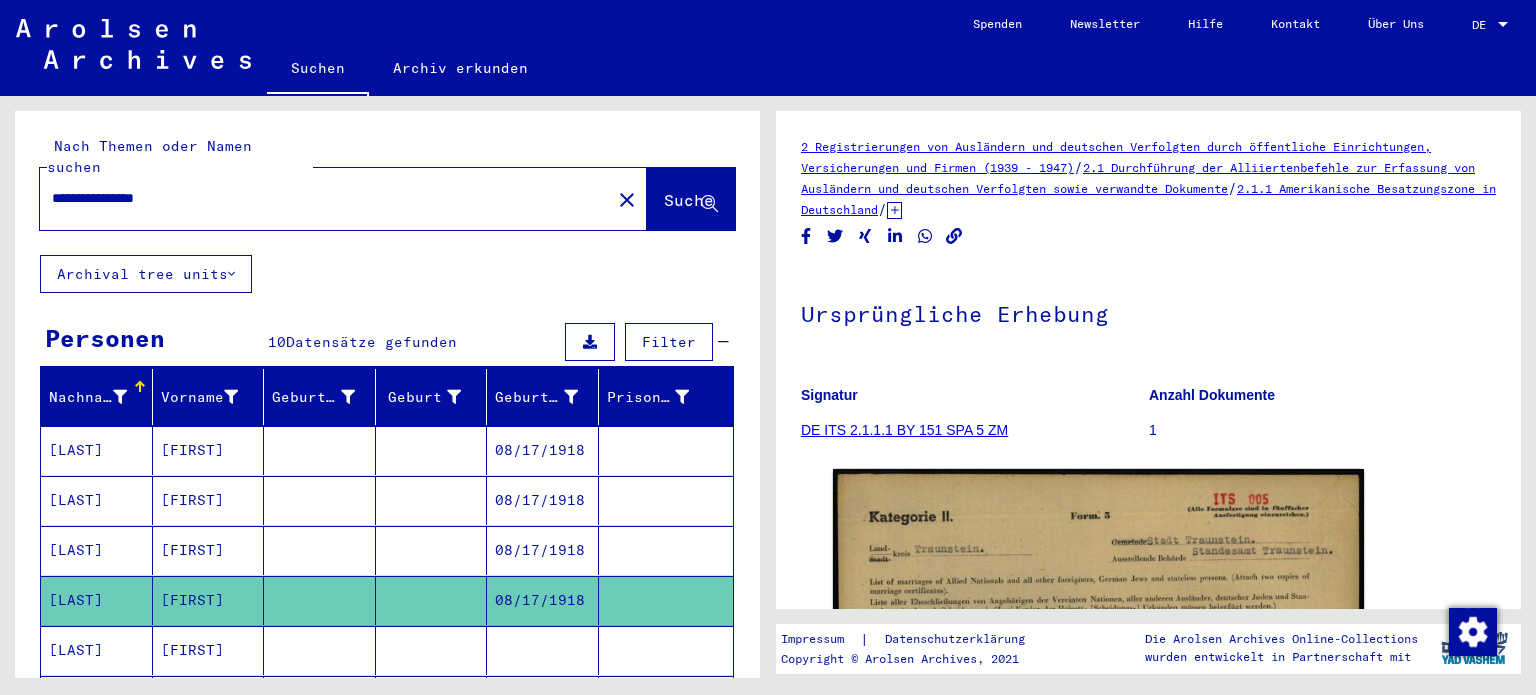 click on "[FIRST]" at bounding box center (209, 700) 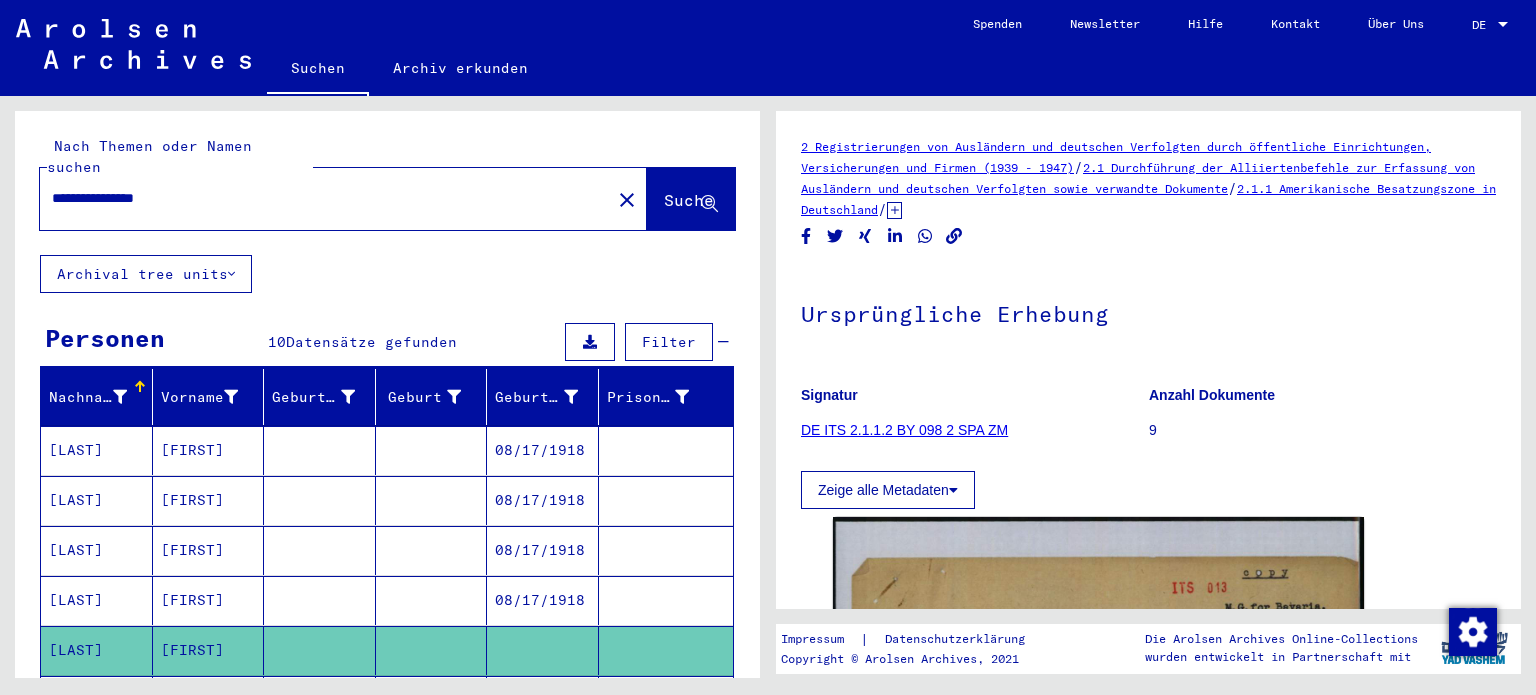 click on "[FIRST]" at bounding box center [209, 650] 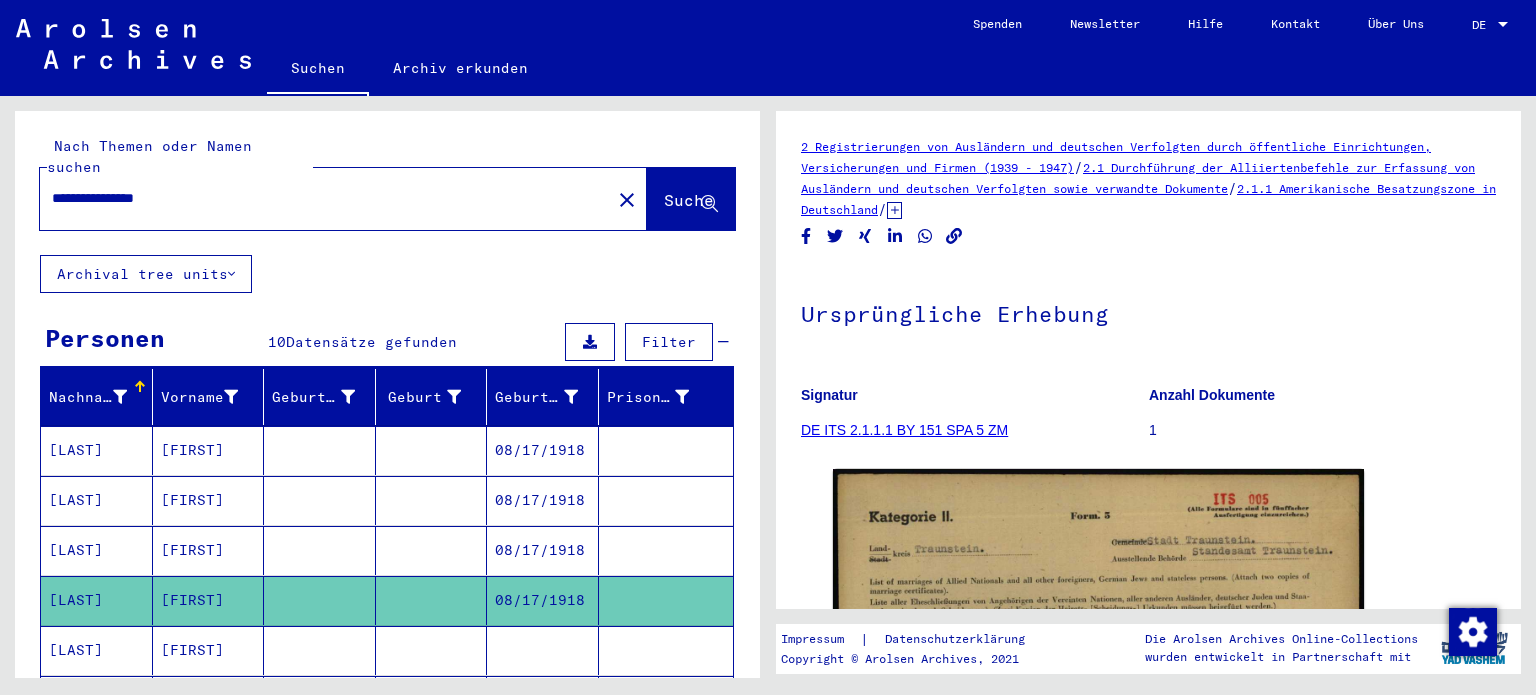 click on "[FIRST]" at bounding box center (209, 700) 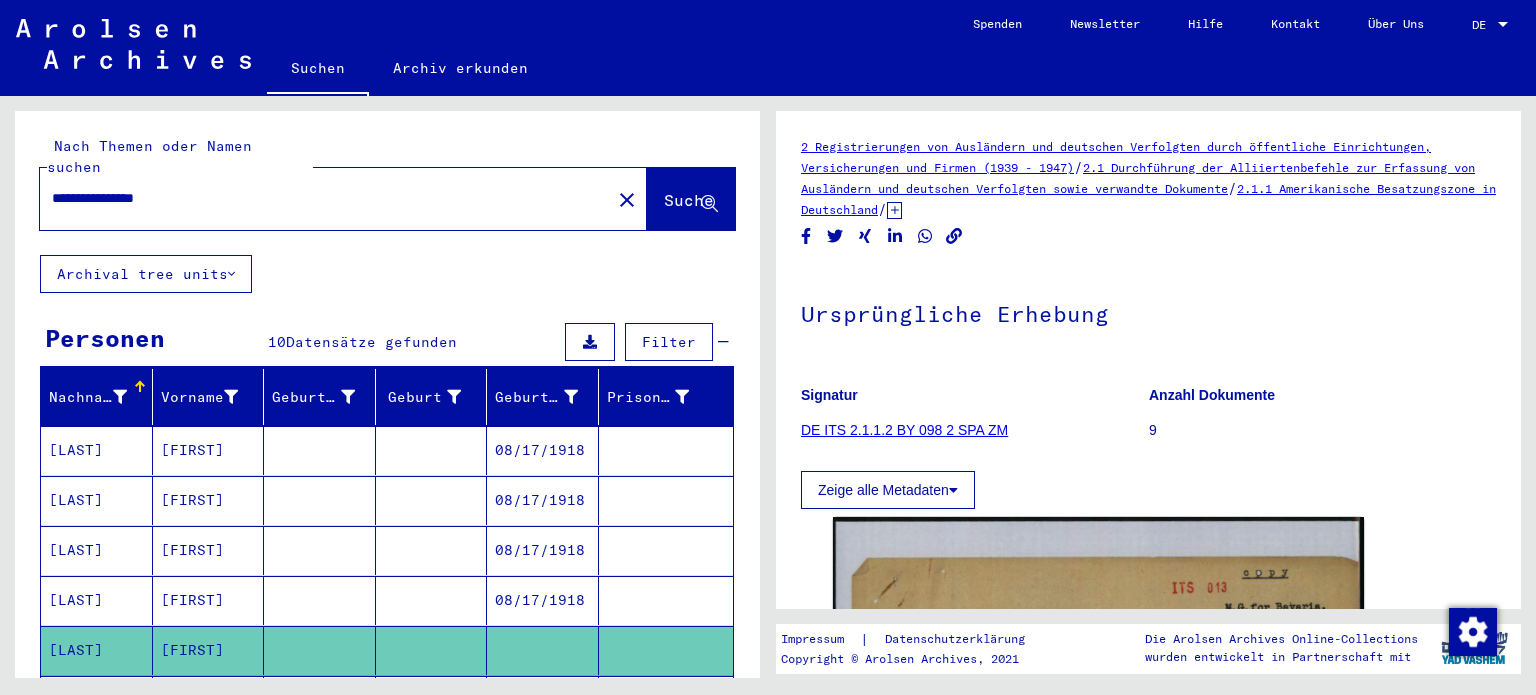 click on "[FIRST]" at bounding box center [209, 750] 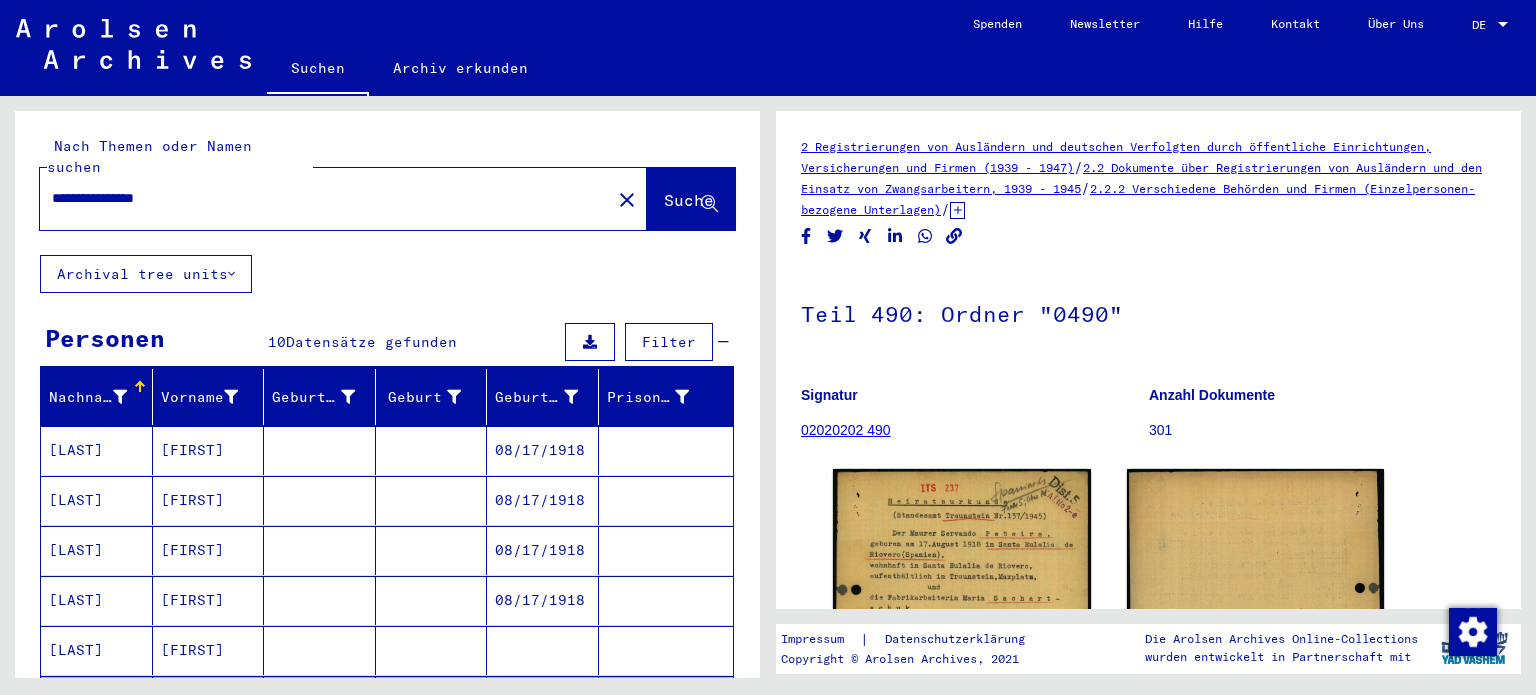 scroll, scrollTop: 0, scrollLeft: 0, axis: both 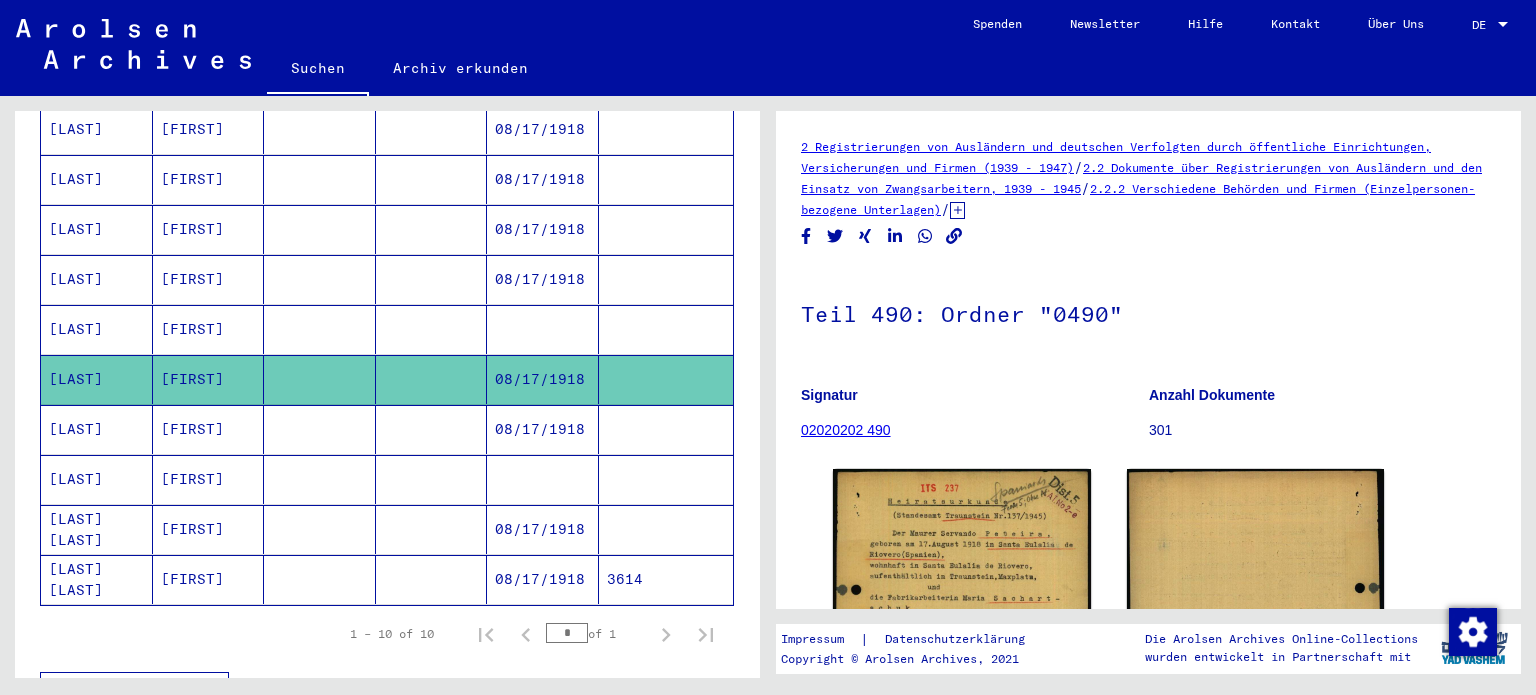 click on "[FIRST]" at bounding box center [209, 479] 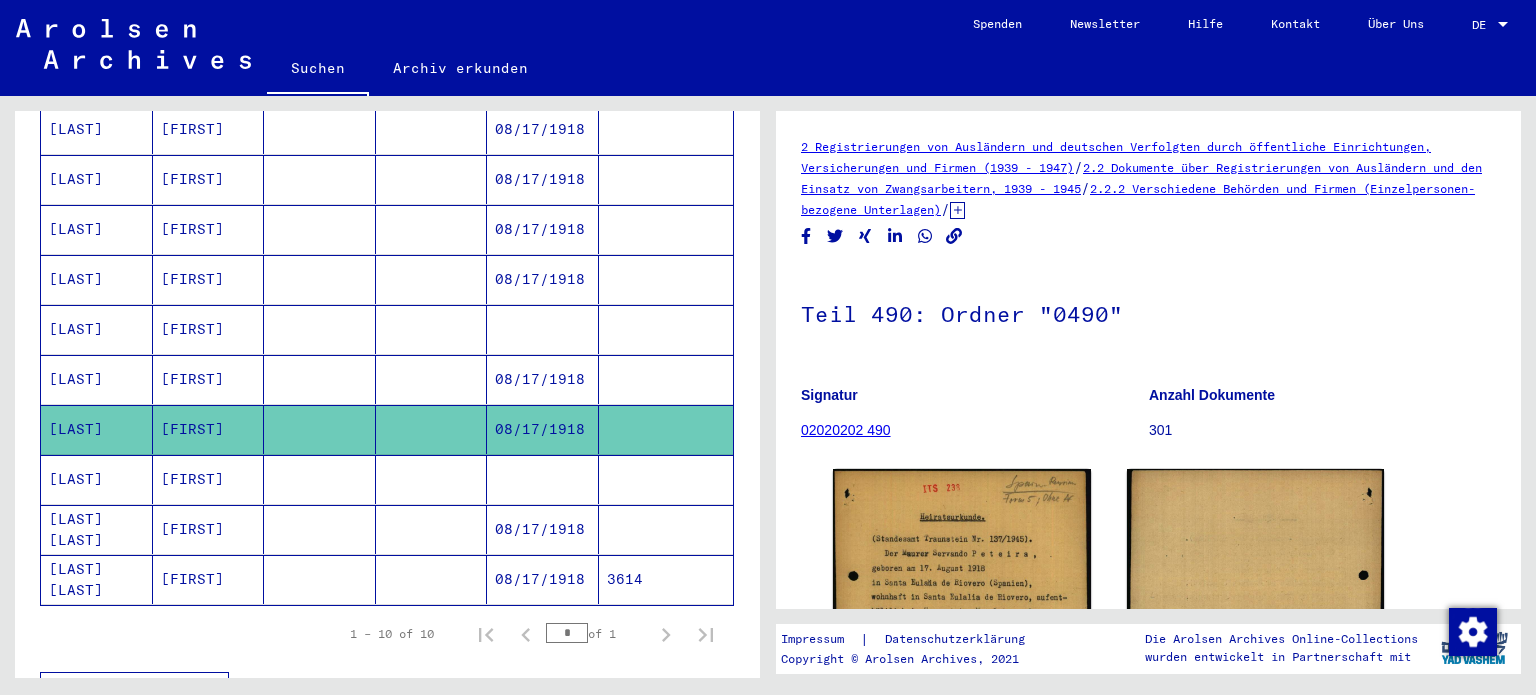 click on "[FIRST]" at bounding box center [209, 529] 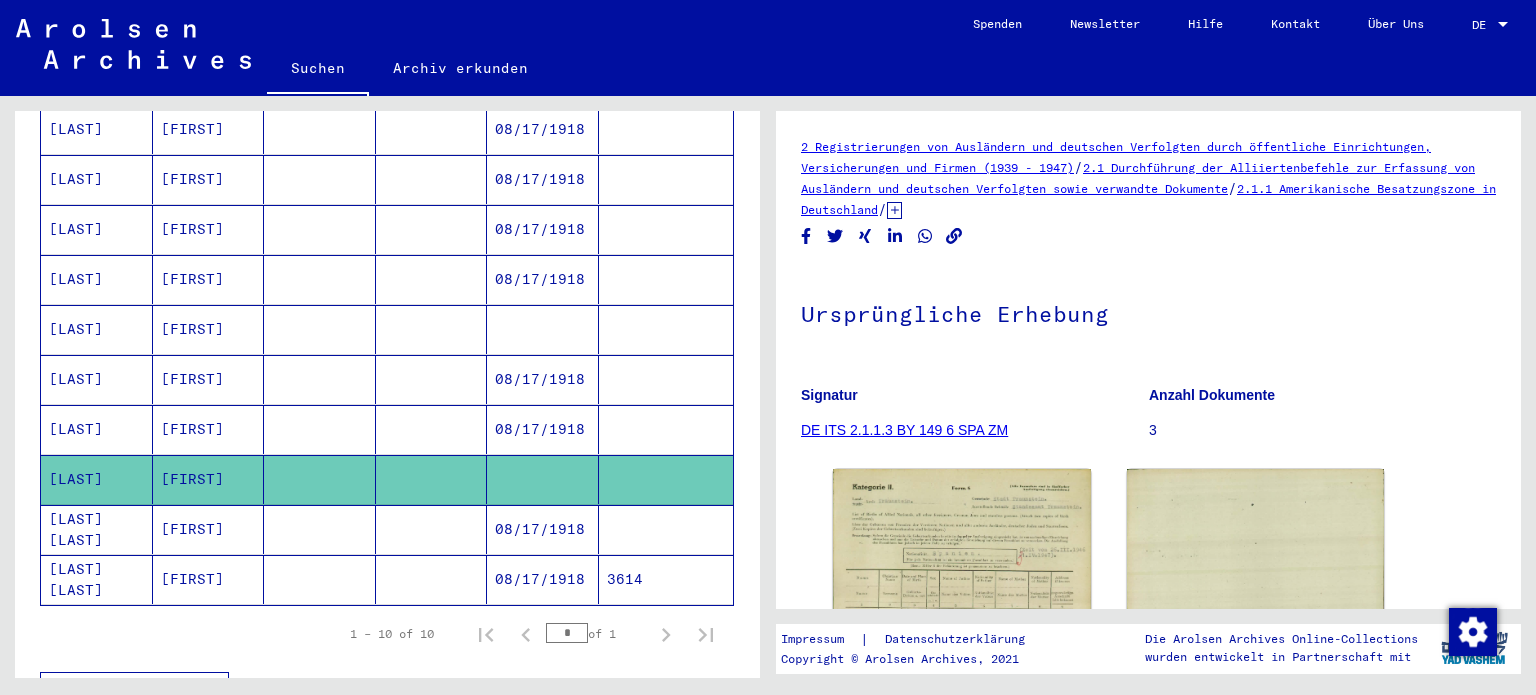 click on "[FIRST]" at bounding box center (209, 579) 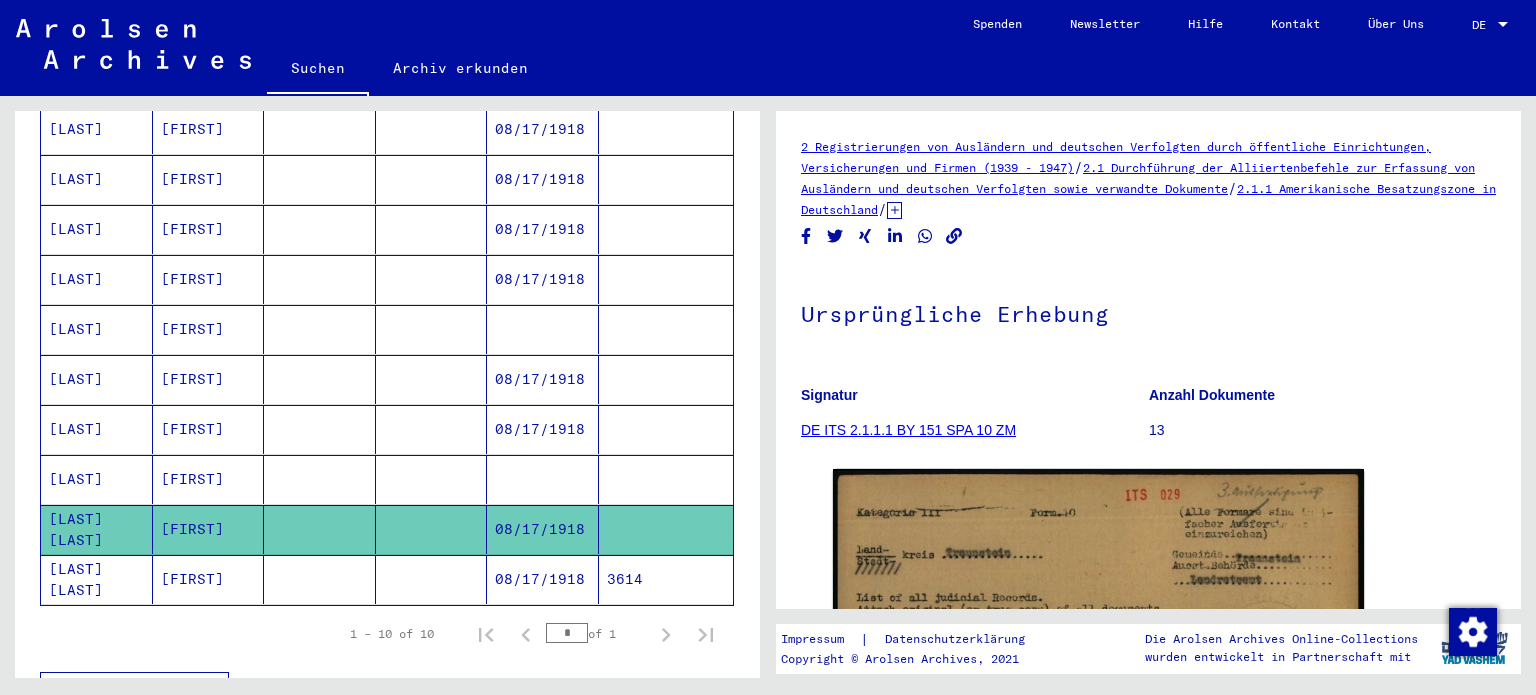 click on "[FIRST]" 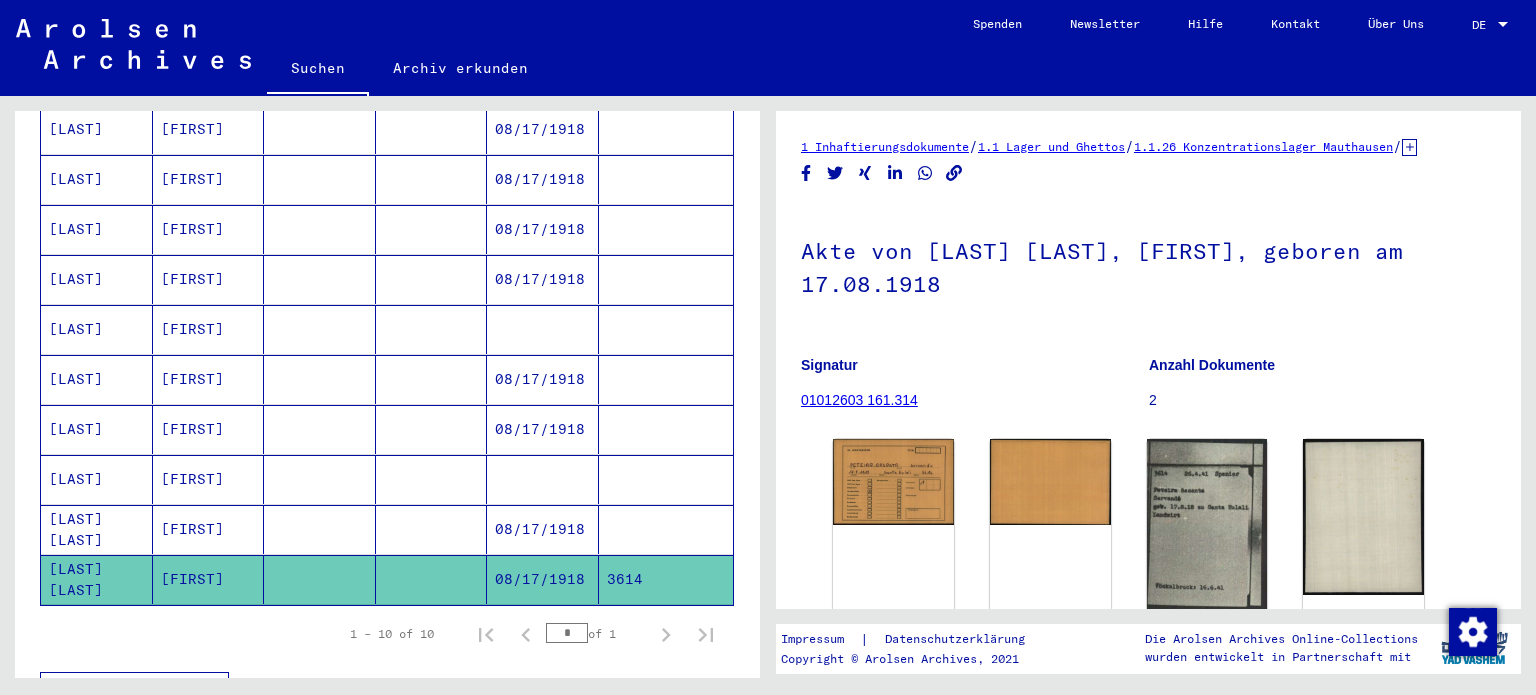 click on "[FIRST]" at bounding box center (209, 529) 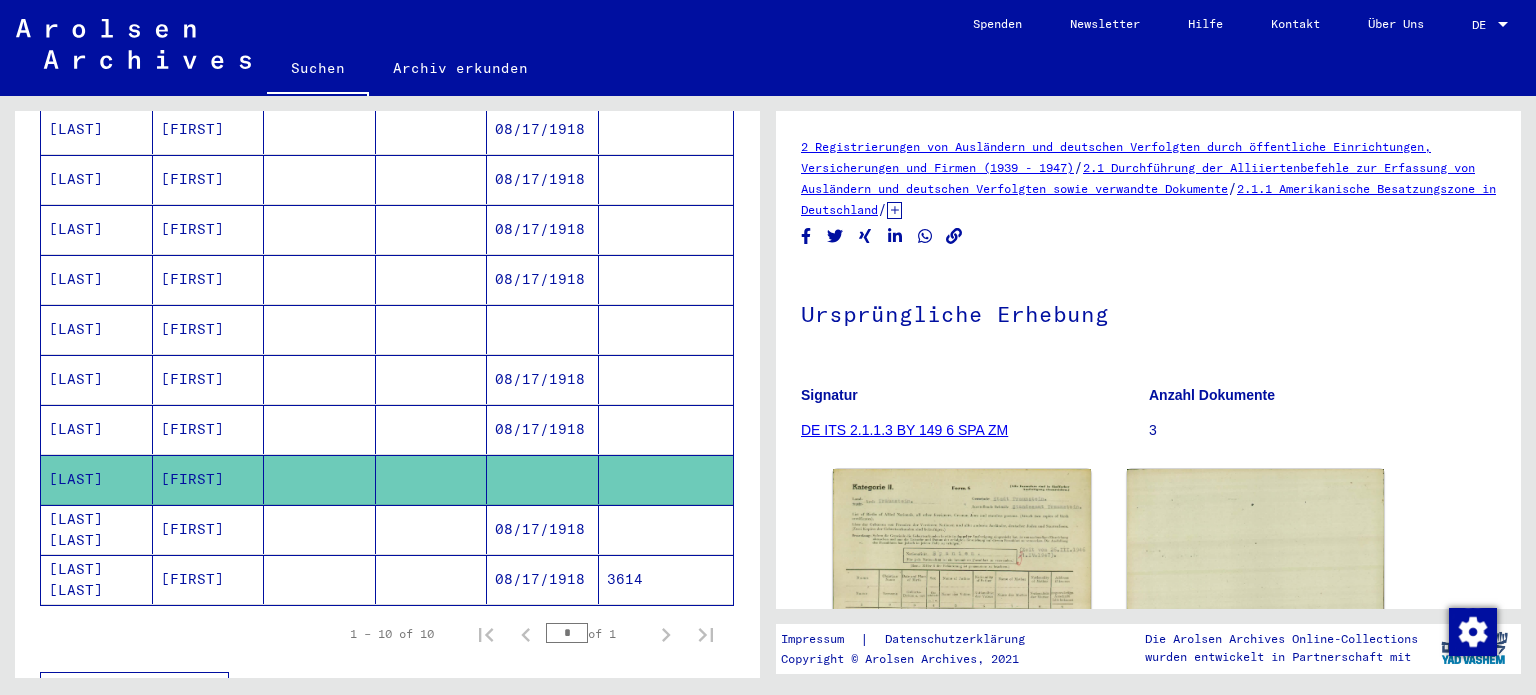 drag, startPoint x: 248, startPoint y: 470, endPoint x: 355, endPoint y: 742, distance: 292.28925 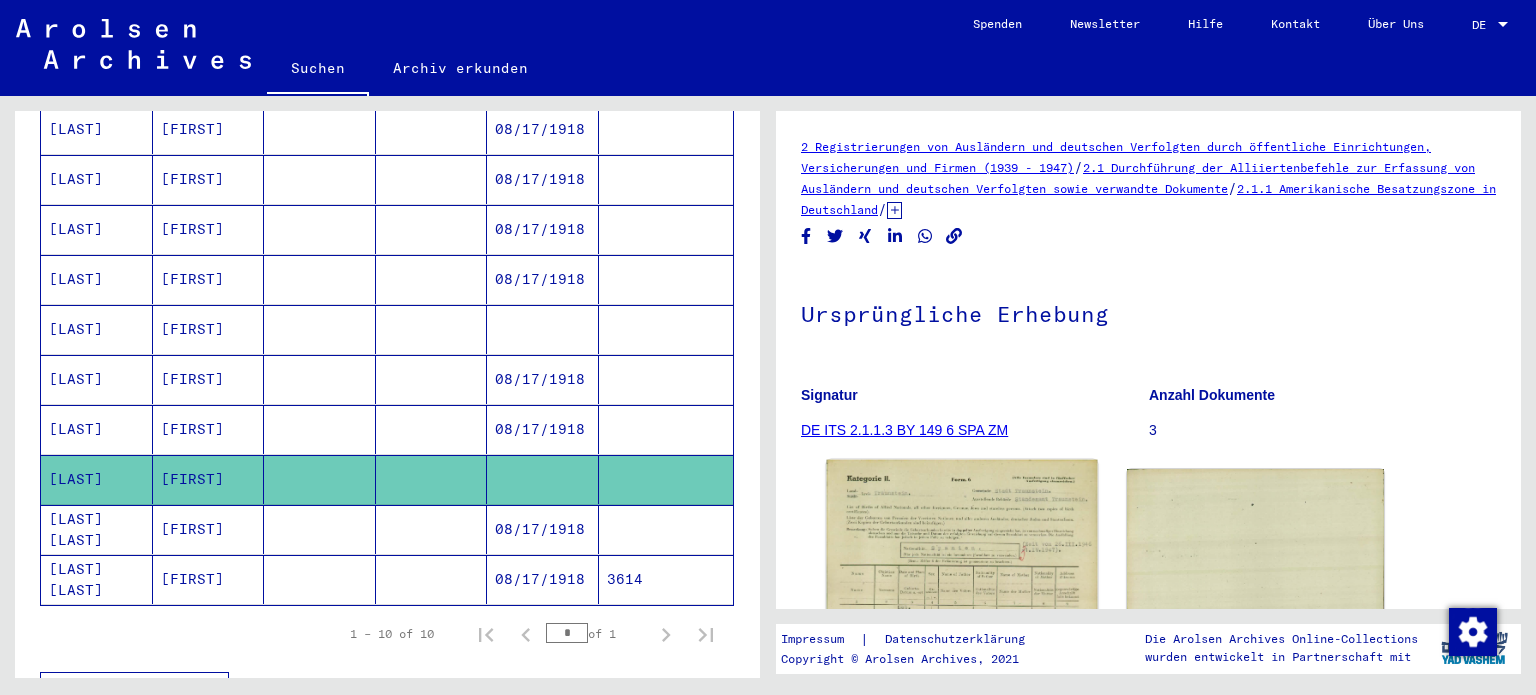 click 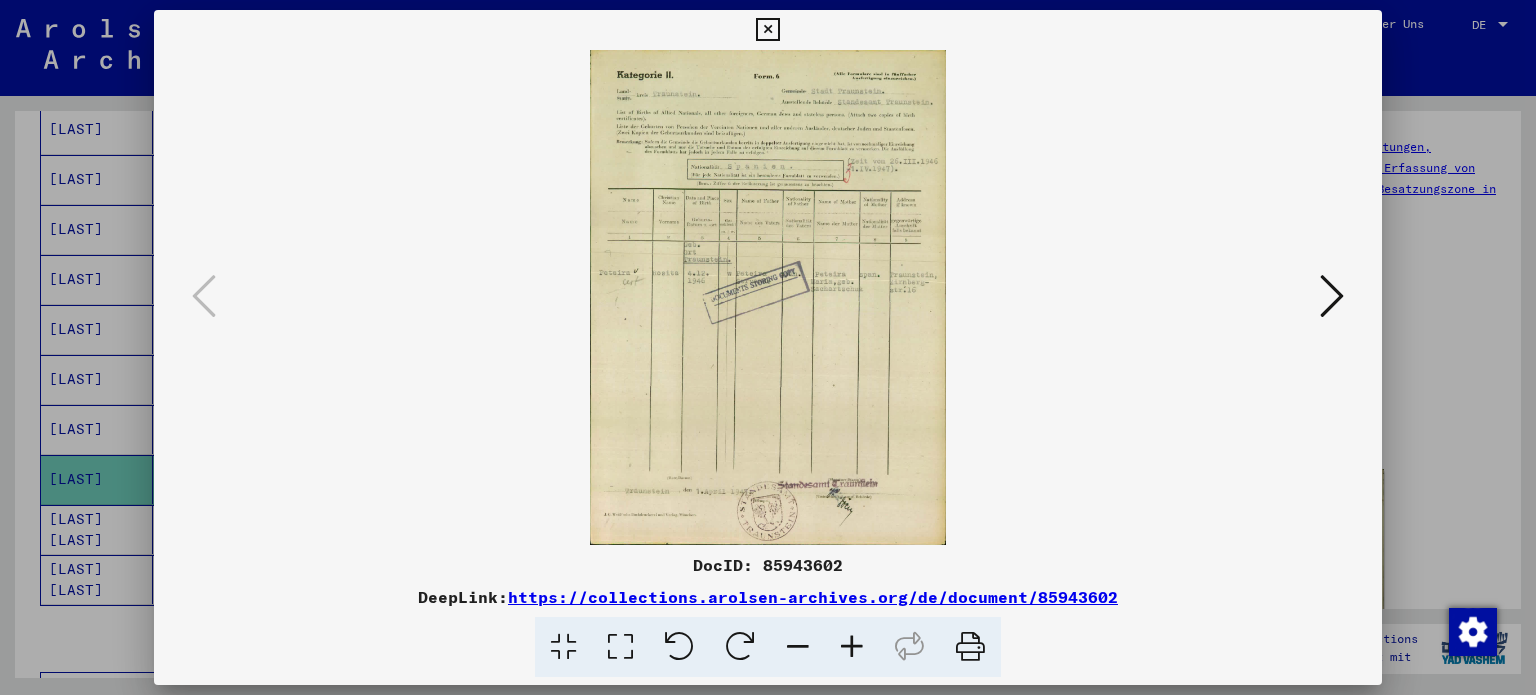 click at bounding box center [970, 647] 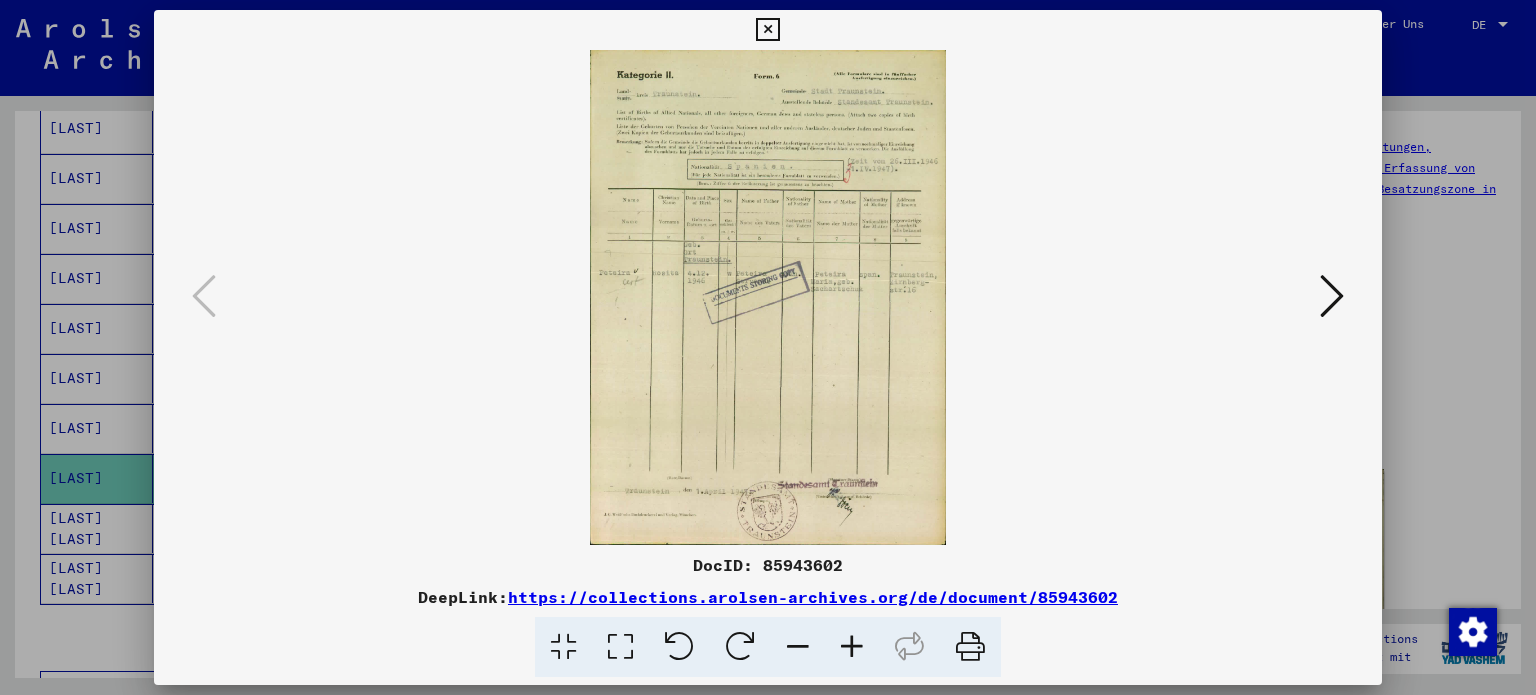 click at bounding box center (767, 30) 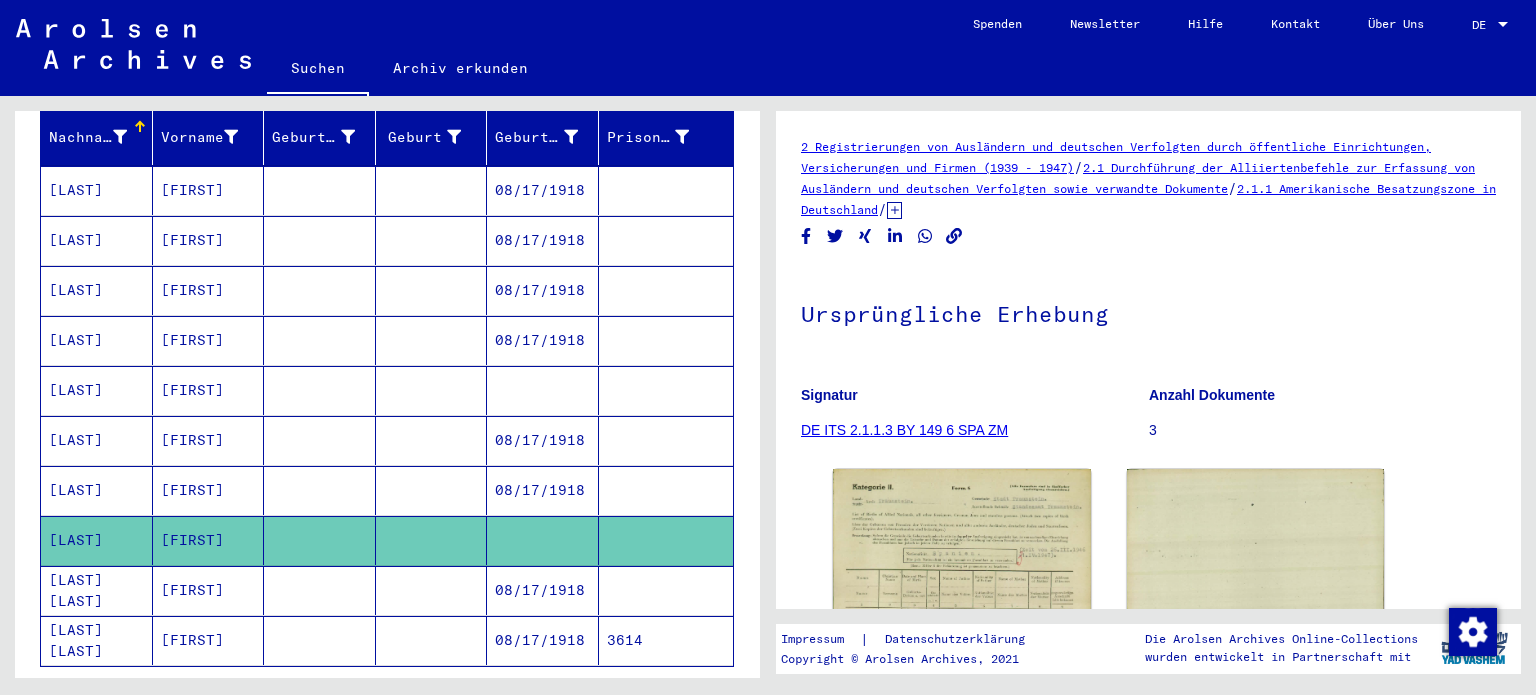 scroll, scrollTop: 256, scrollLeft: 0, axis: vertical 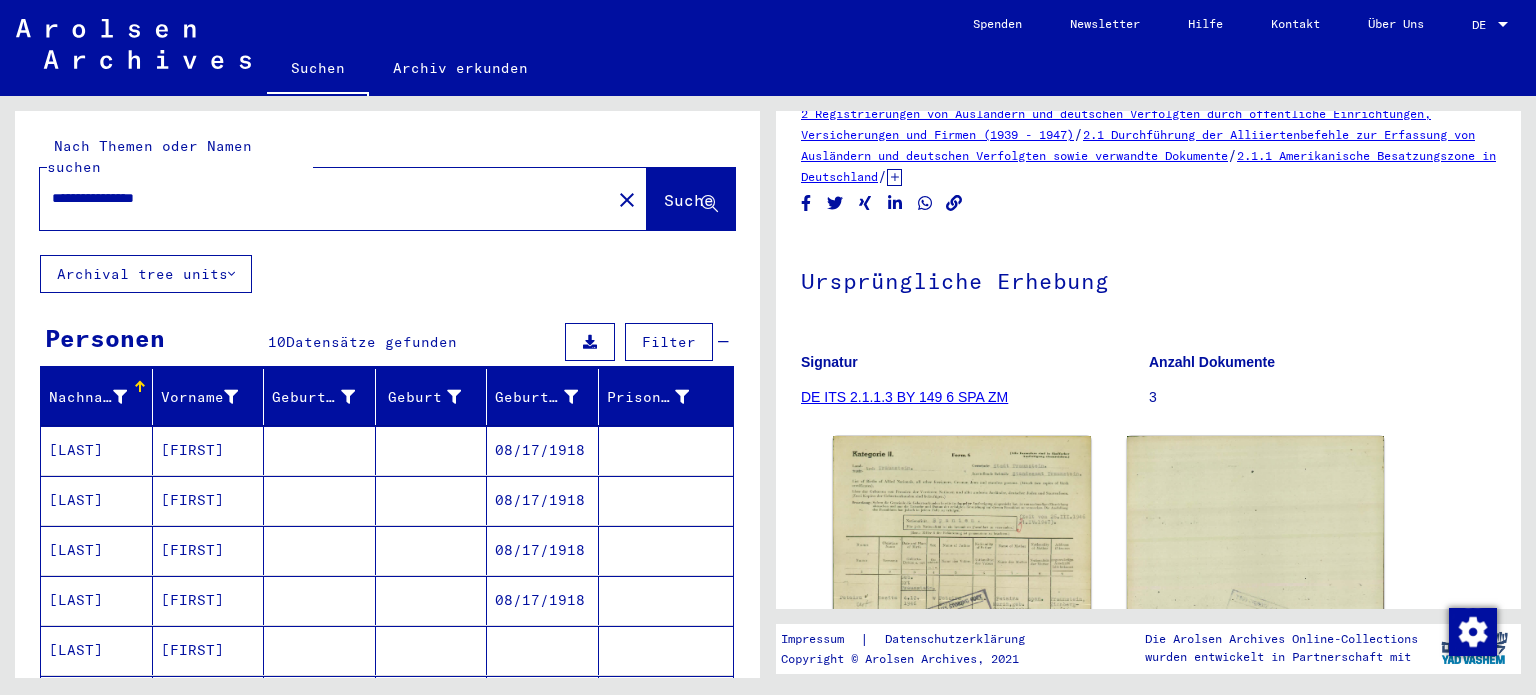 drag, startPoint x: 204, startPoint y: 176, endPoint x: 116, endPoint y: 155, distance: 90.47099 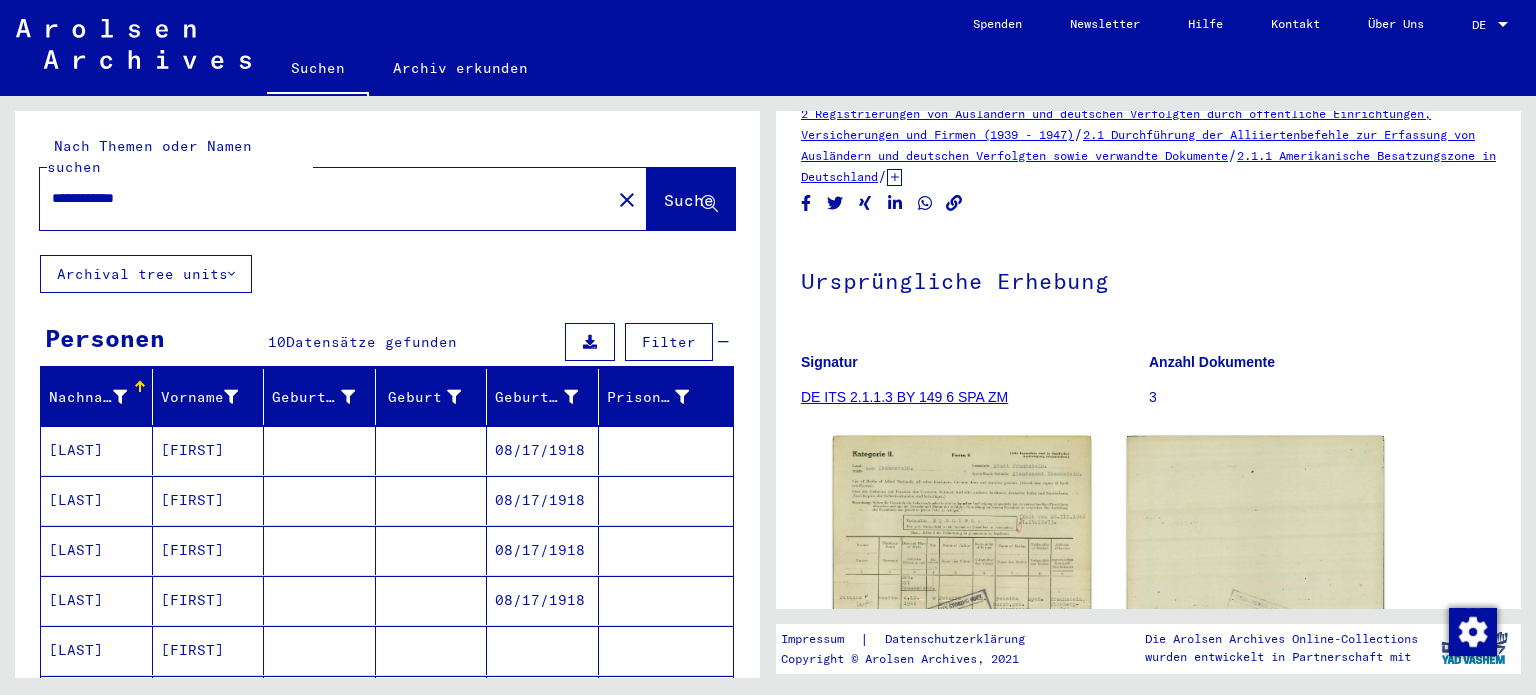 click on "**********" at bounding box center [325, 198] 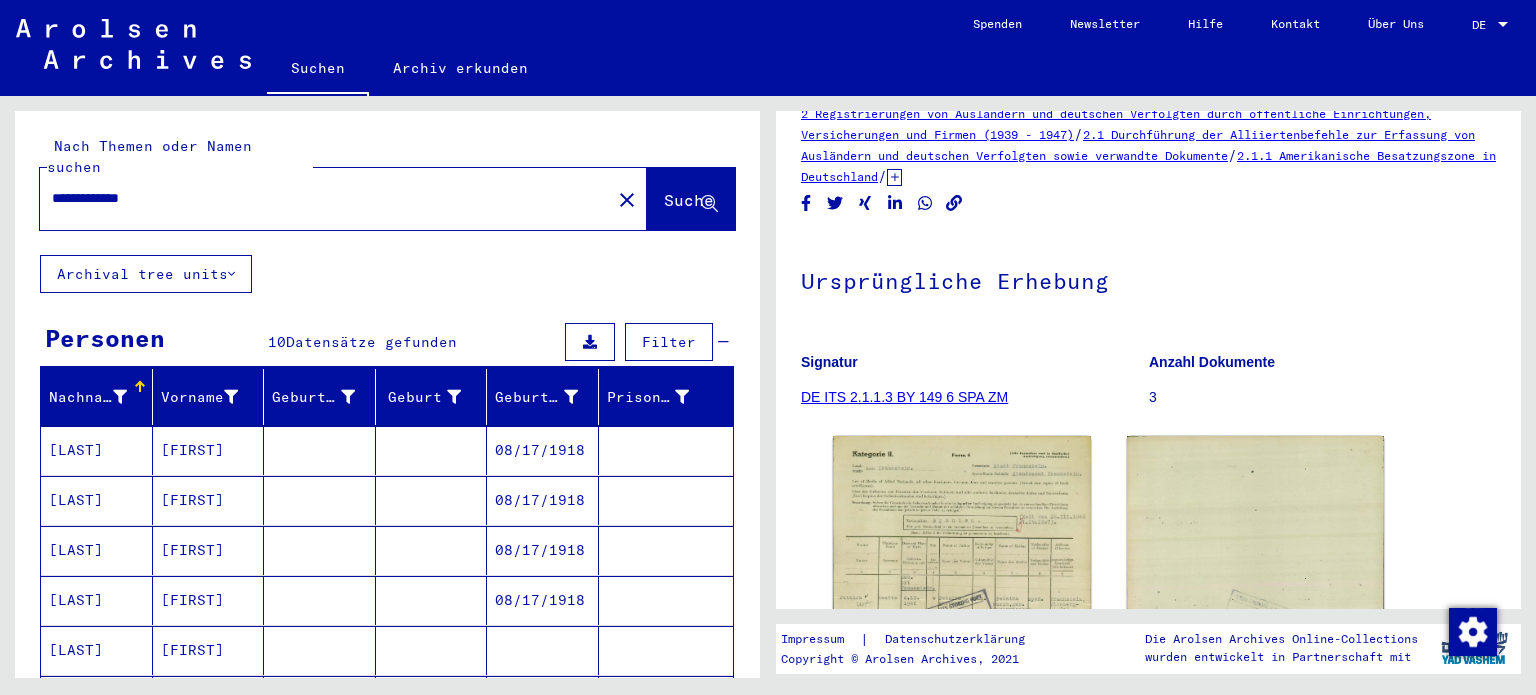 type on "**********" 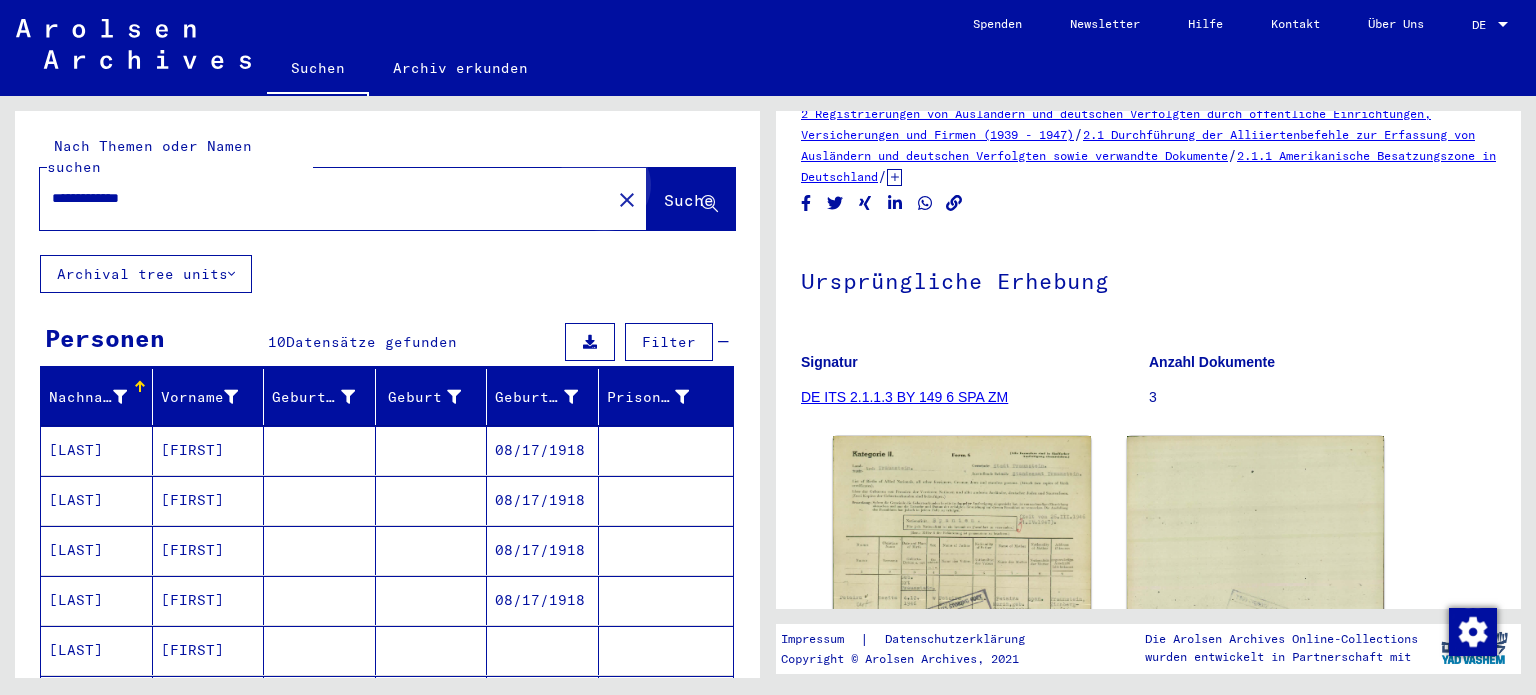 click on "Suche" 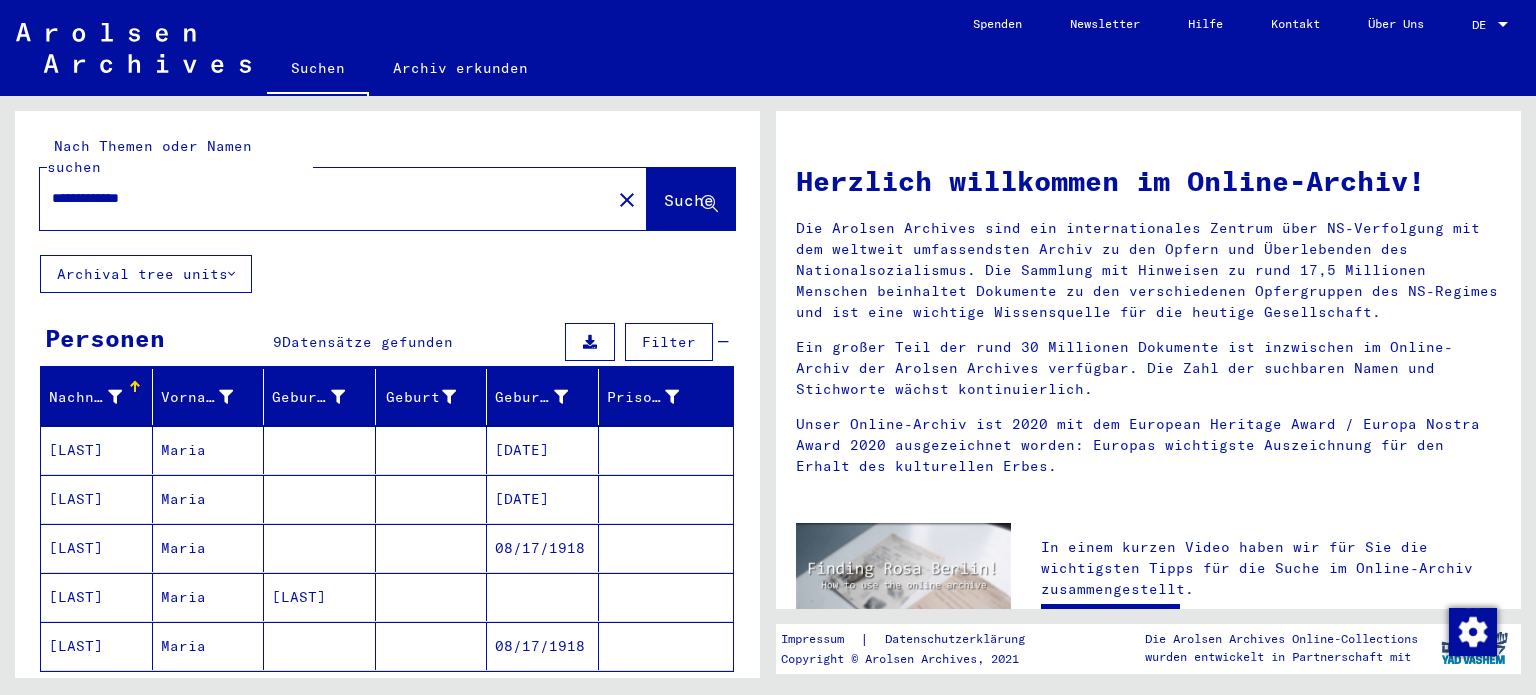 click at bounding box center (1503, 25) 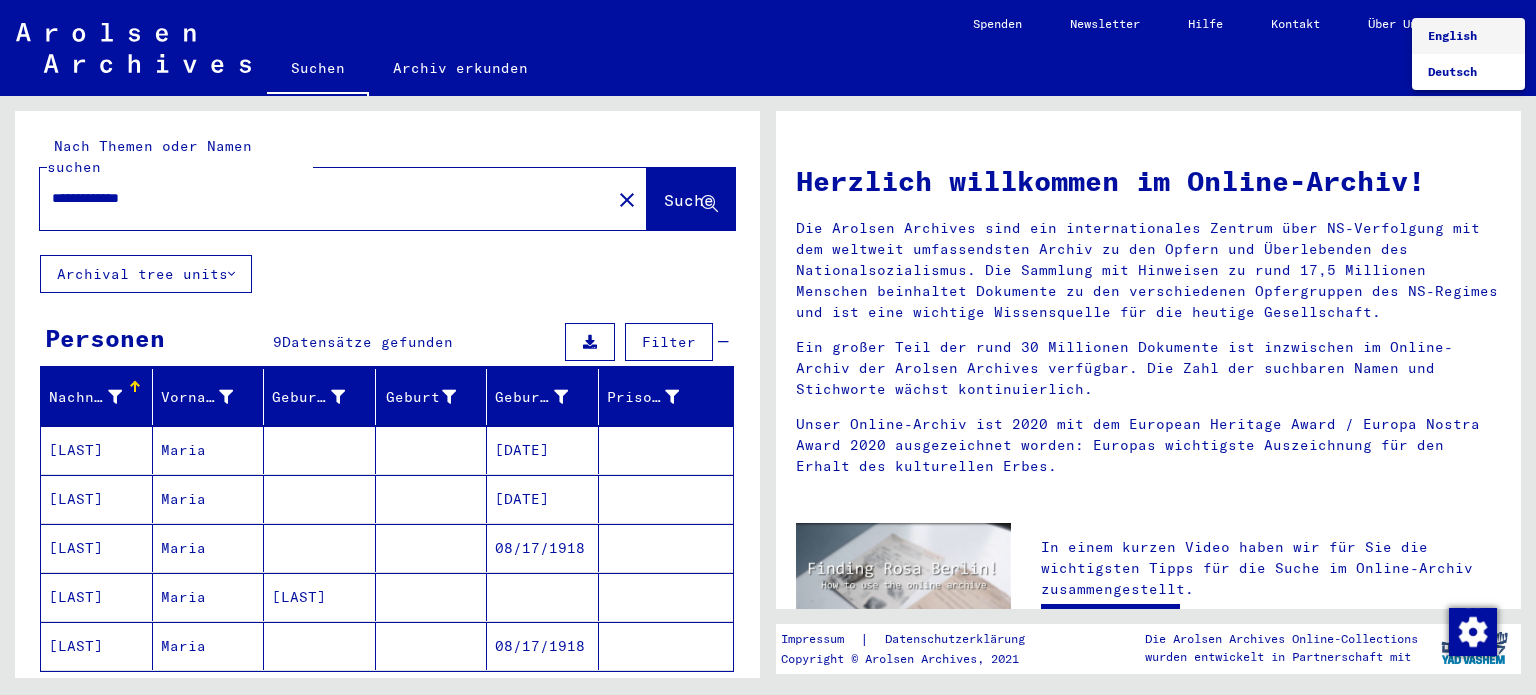 drag, startPoint x: 759, startPoint y: 210, endPoint x: 747, endPoint y: 351, distance: 141.50972 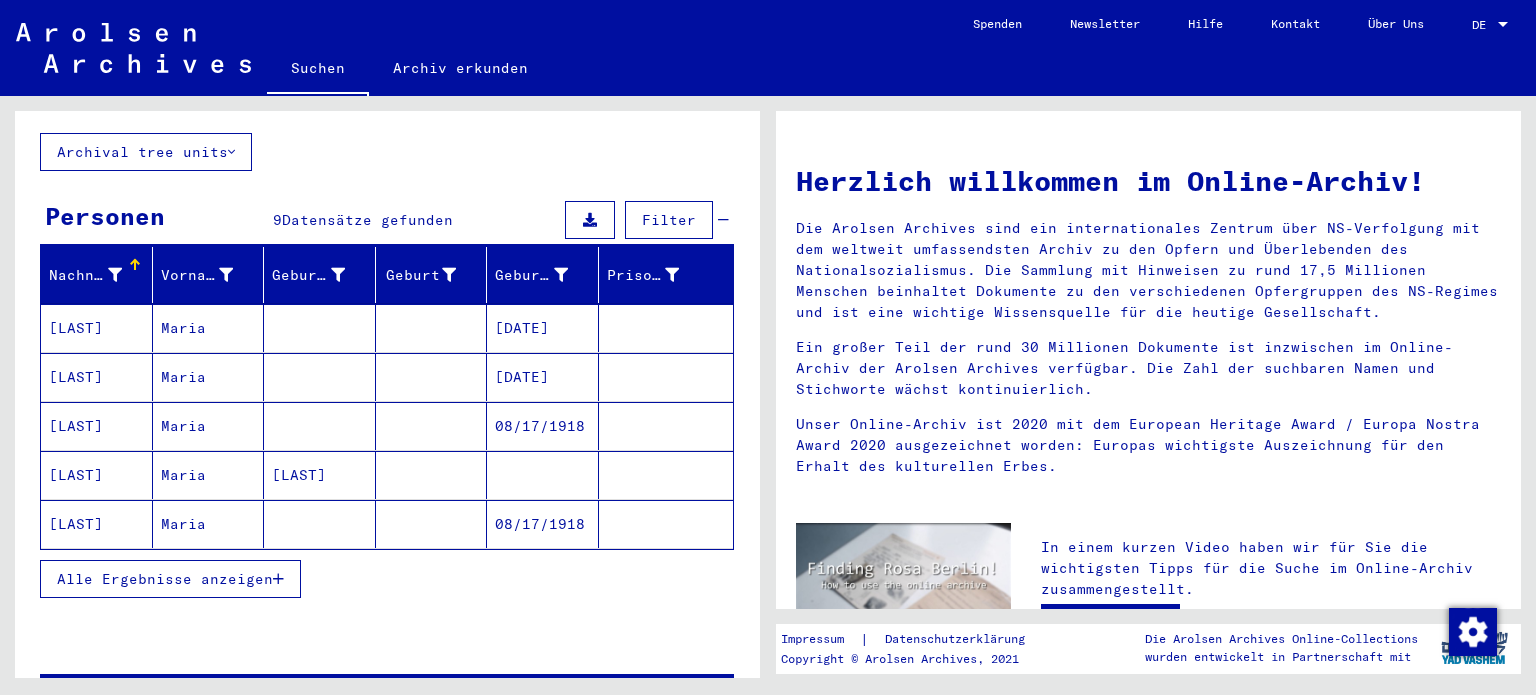 scroll, scrollTop: 164, scrollLeft: 0, axis: vertical 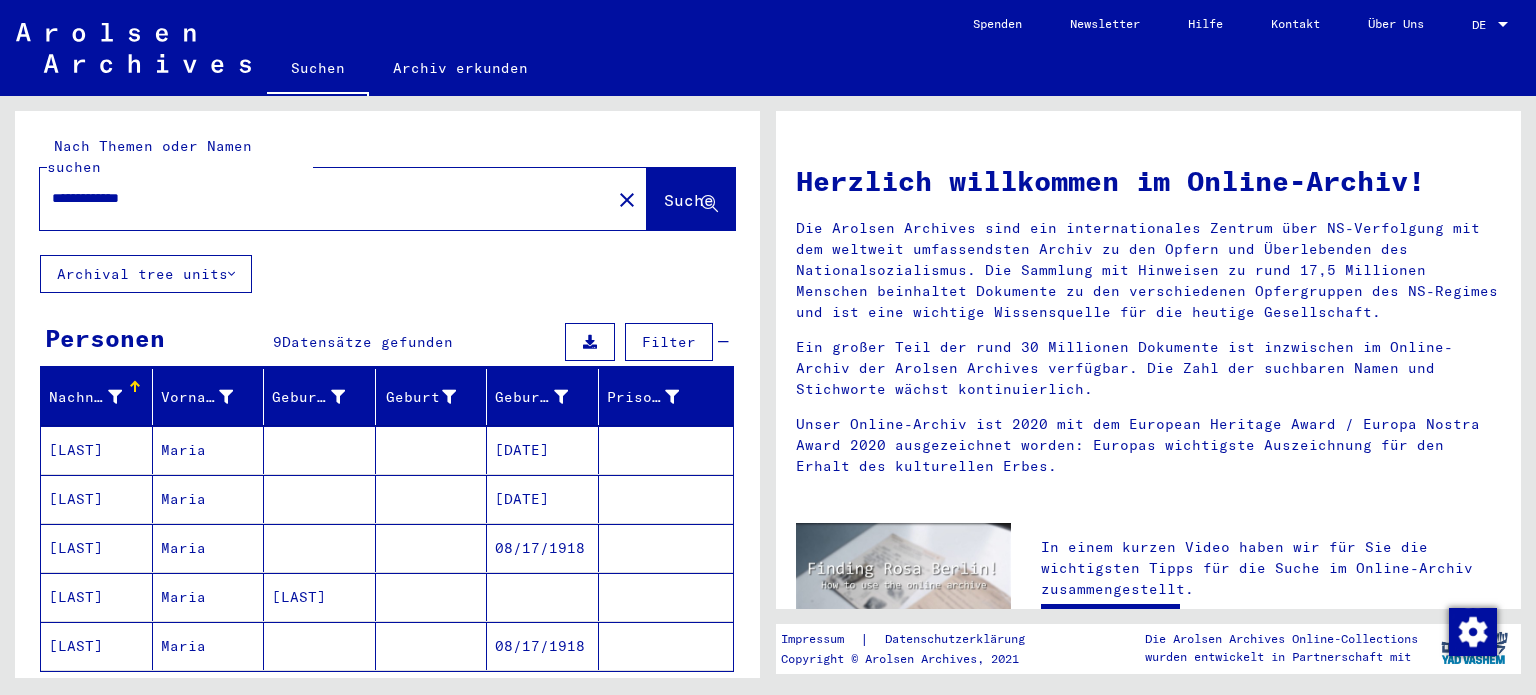click on "Spenden" 